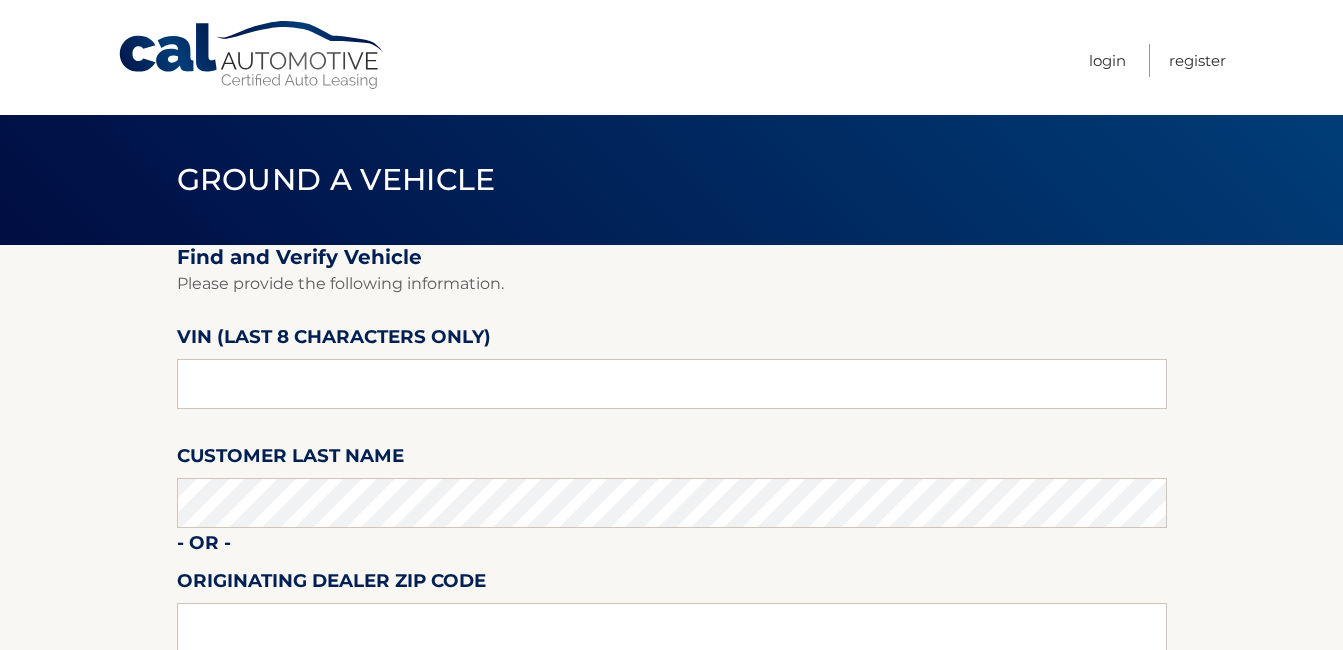 scroll, scrollTop: 0, scrollLeft: 0, axis: both 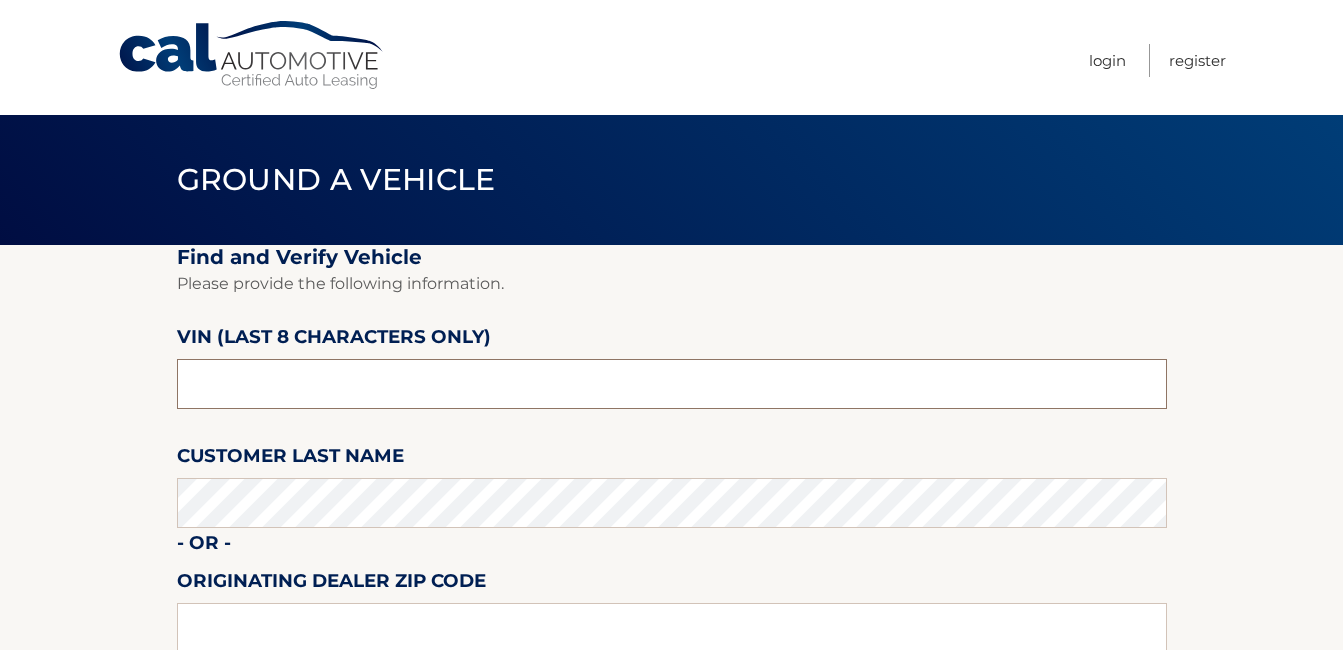click at bounding box center (672, 384) 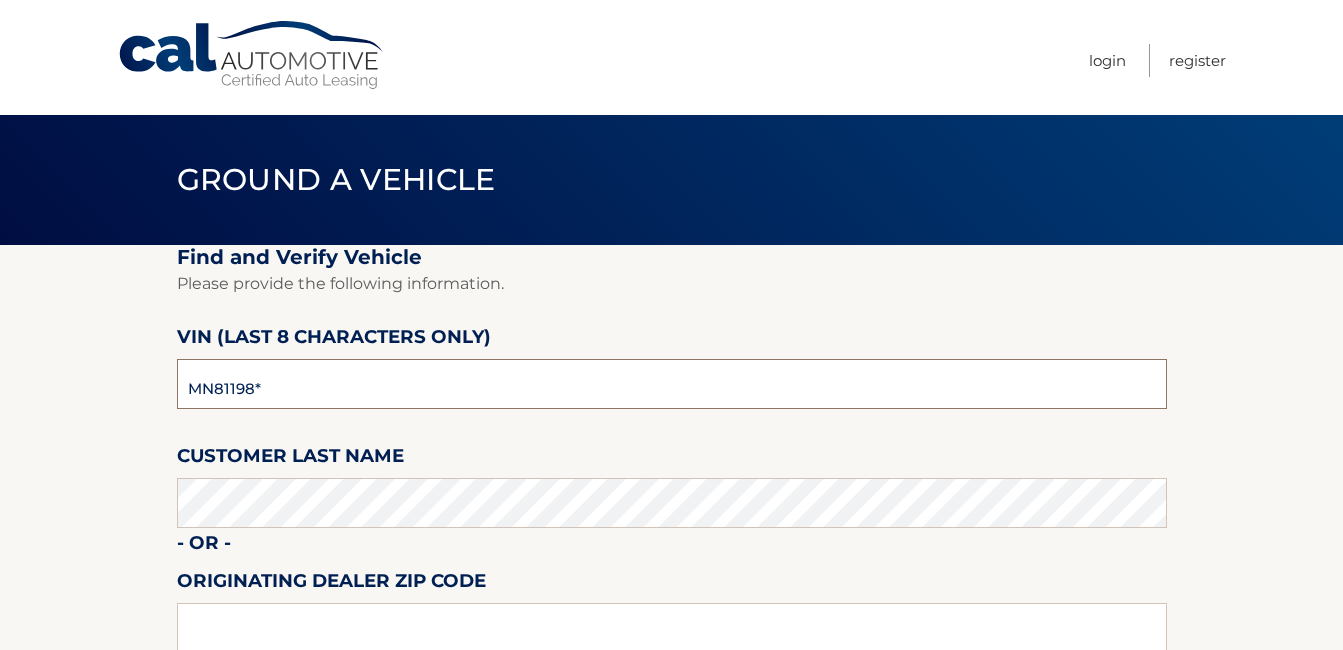 type on "MN811988" 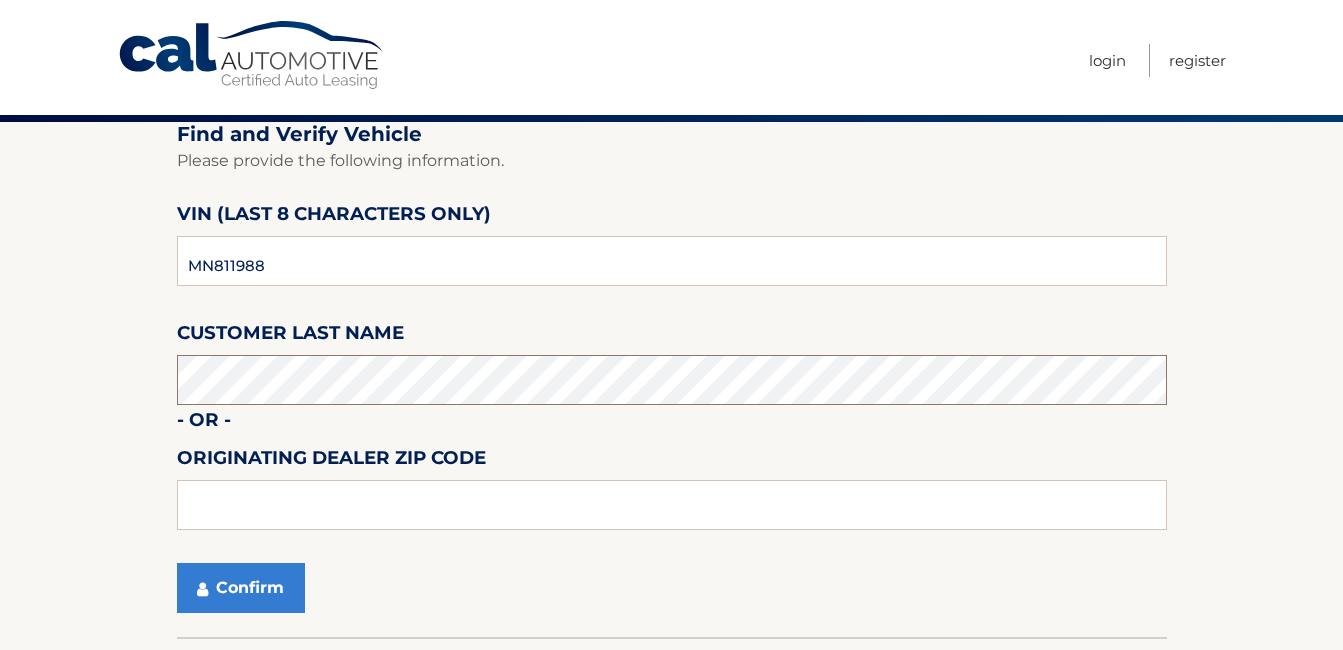 scroll, scrollTop: 262, scrollLeft: 0, axis: vertical 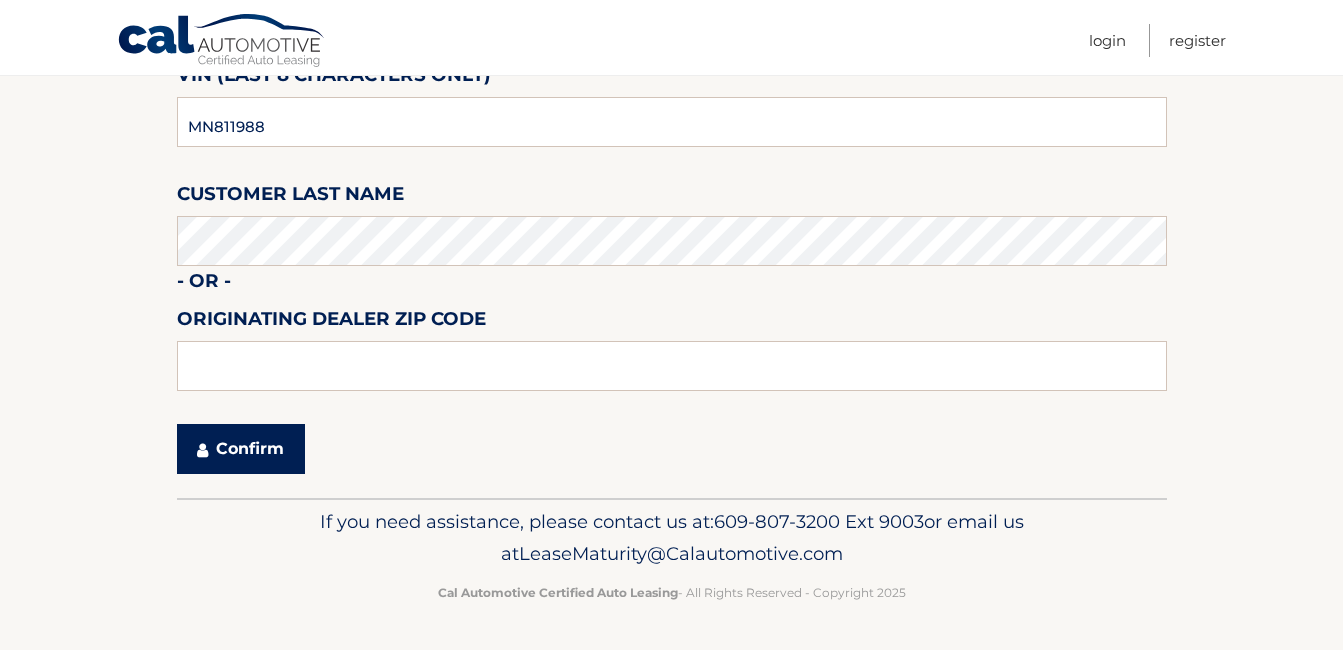 click on "Confirm" at bounding box center [241, 449] 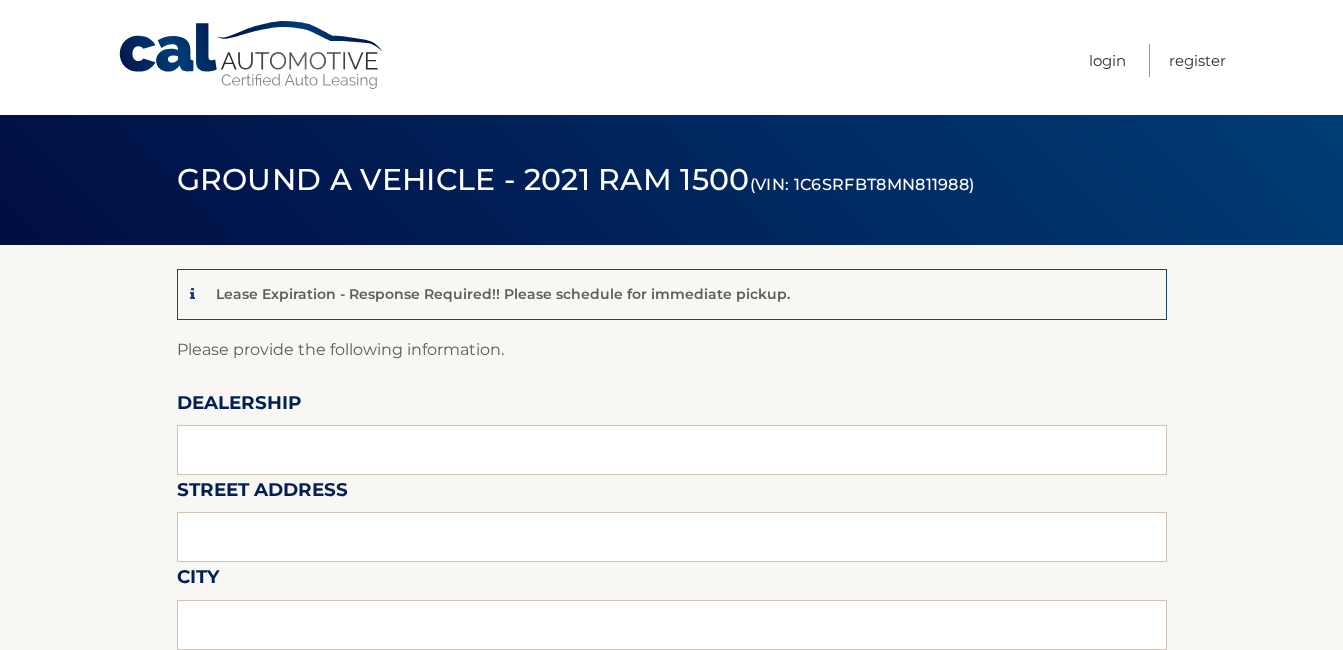 scroll, scrollTop: 0, scrollLeft: 0, axis: both 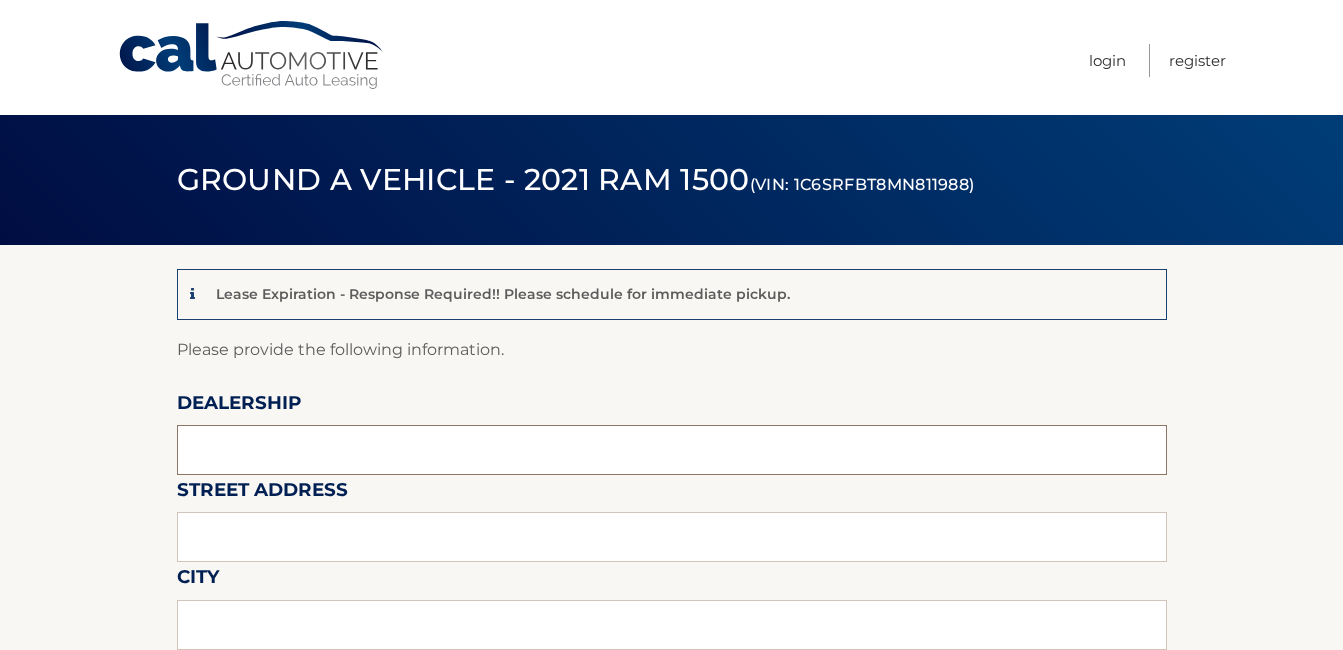 click at bounding box center [672, 450] 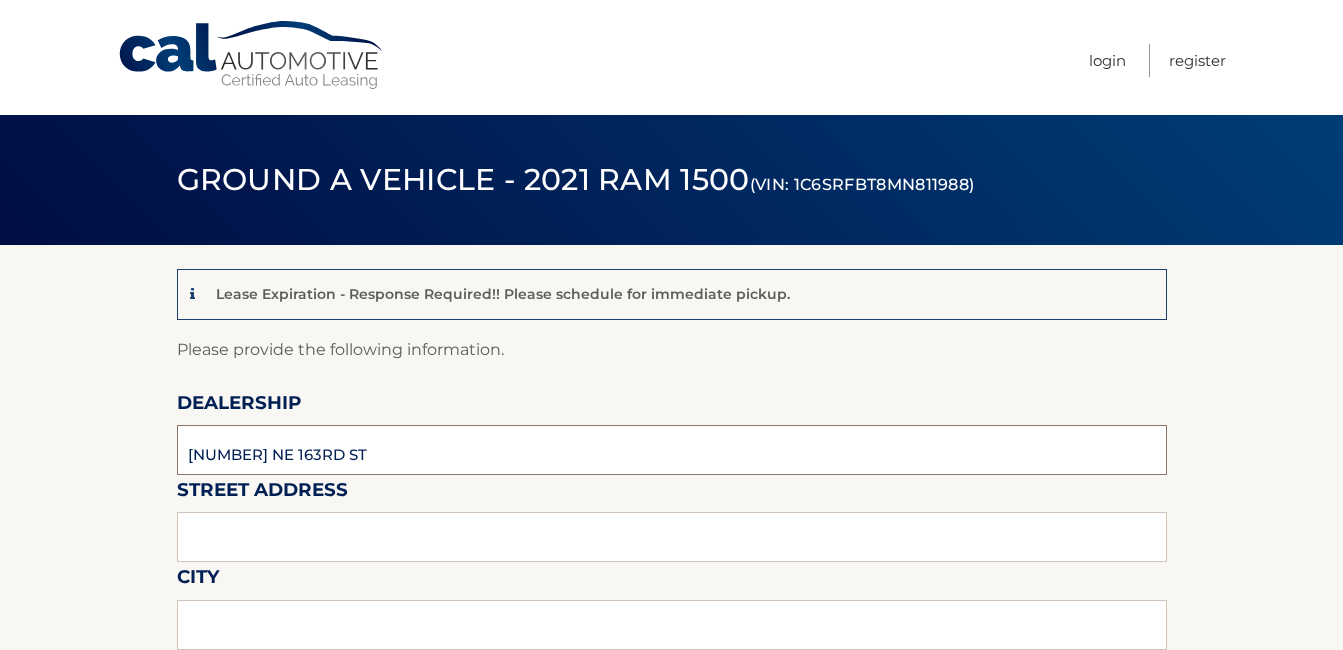 click on "[NUMBER] NE 163RD ST" at bounding box center [672, 450] 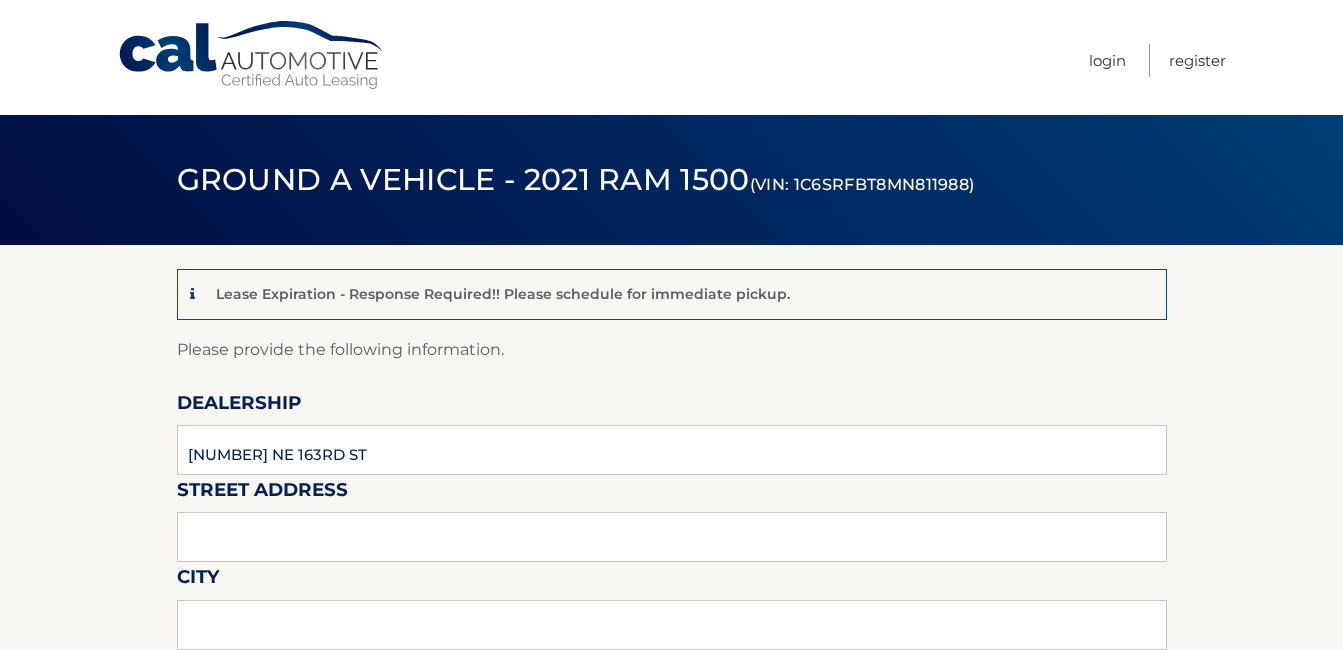 click on "Please provide the following information.
Dealership
[NUMBER] NE 163RD ST
Street Address
City
State
Zip Code
Delivery Point of Contact
Phone Number
Dealer Email
Sales Rep / Alternative Point of Contact
Name" at bounding box center (672, 1386) 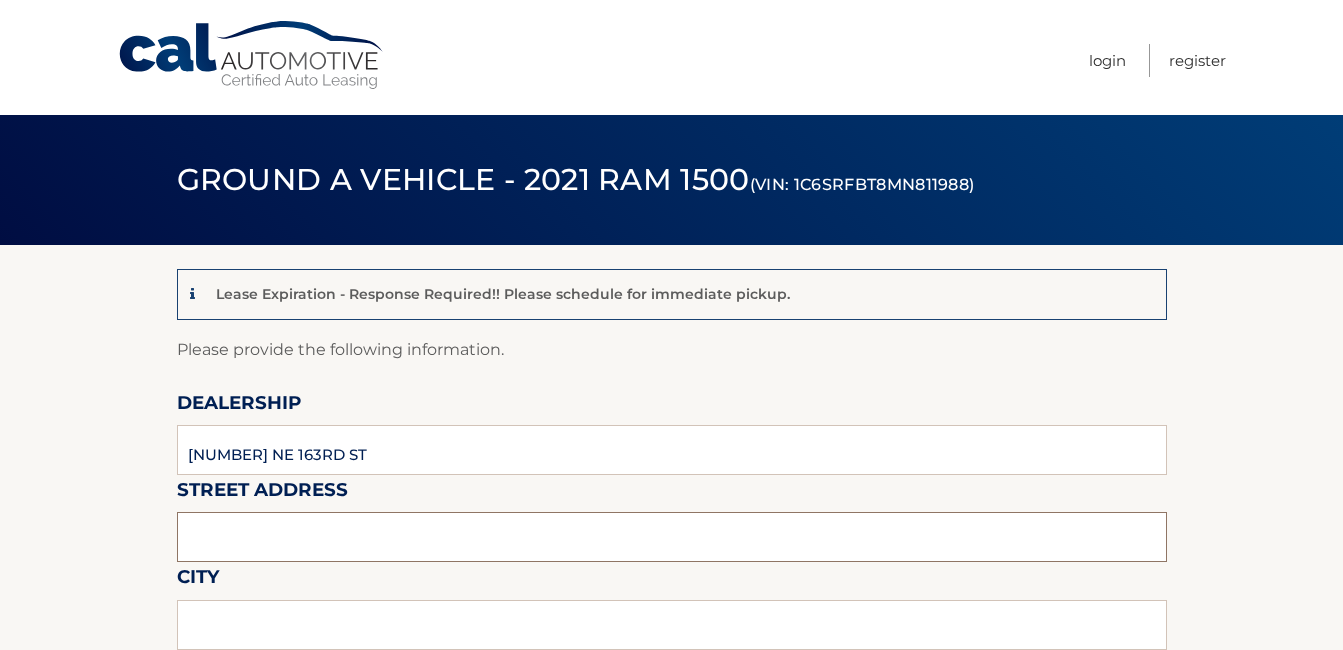 click at bounding box center (672, 537) 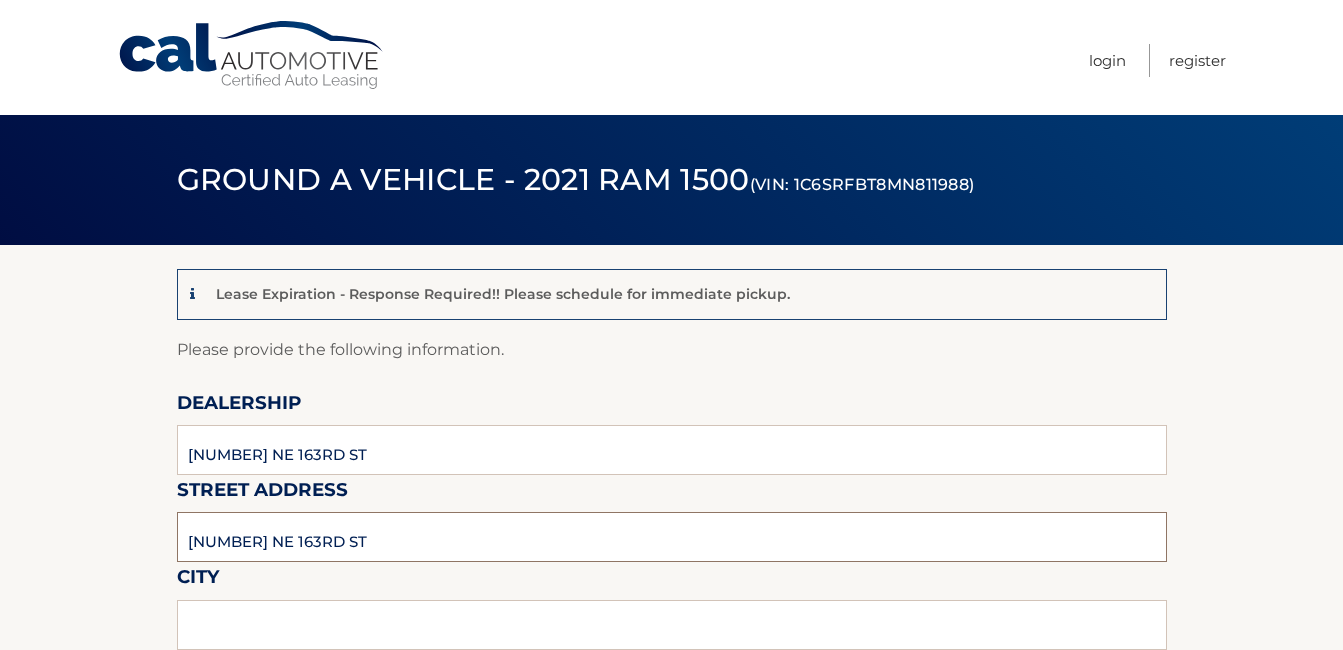 type on "[NUMBER] NE 163RD ST" 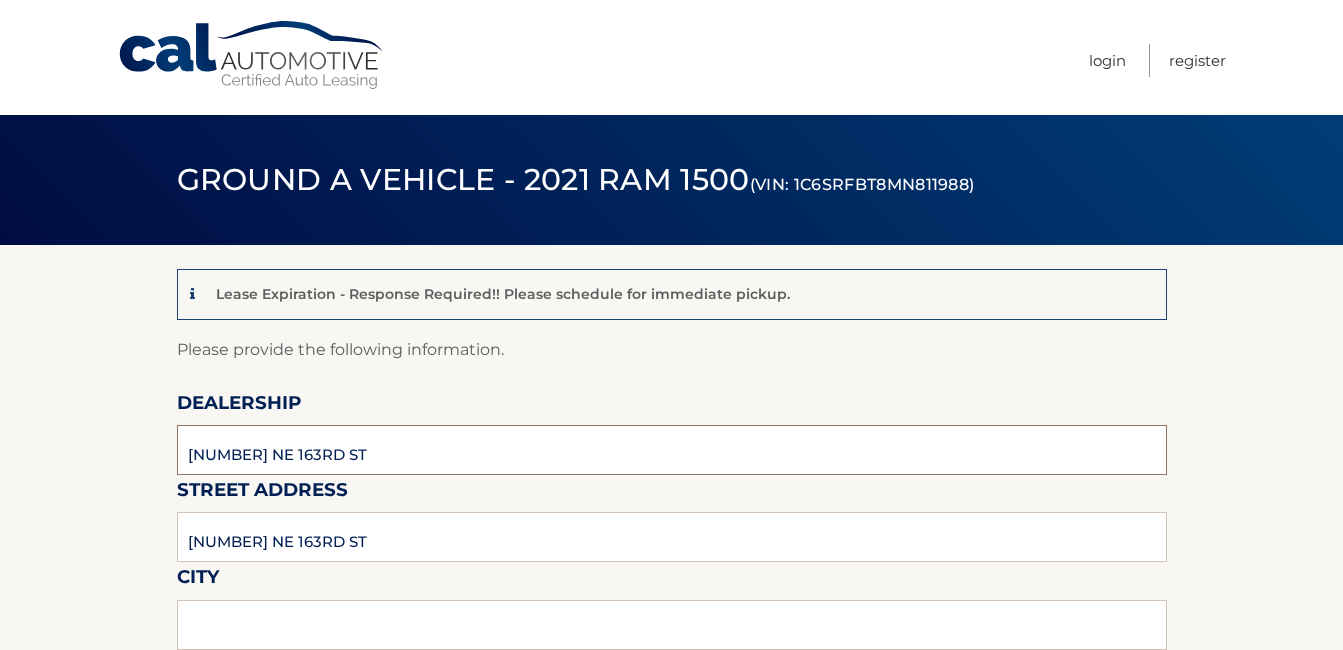 click on "[NUMBER] NE 163RD ST" at bounding box center [672, 450] 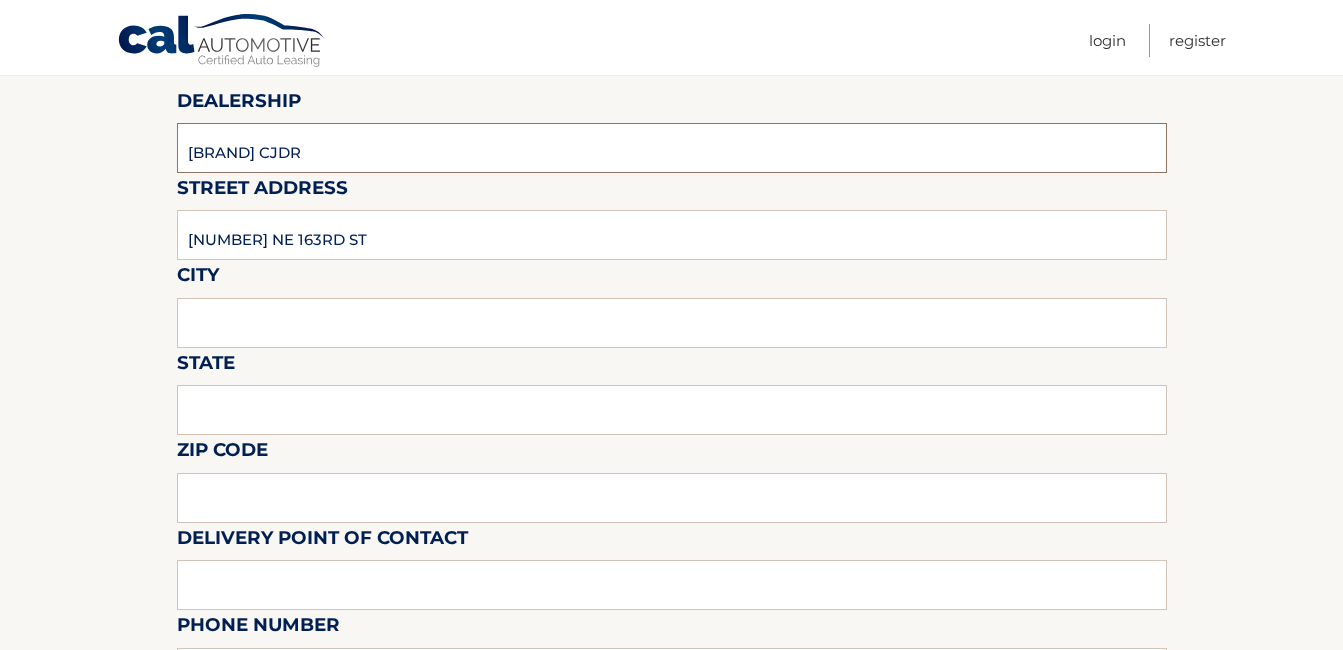 scroll, scrollTop: 300, scrollLeft: 0, axis: vertical 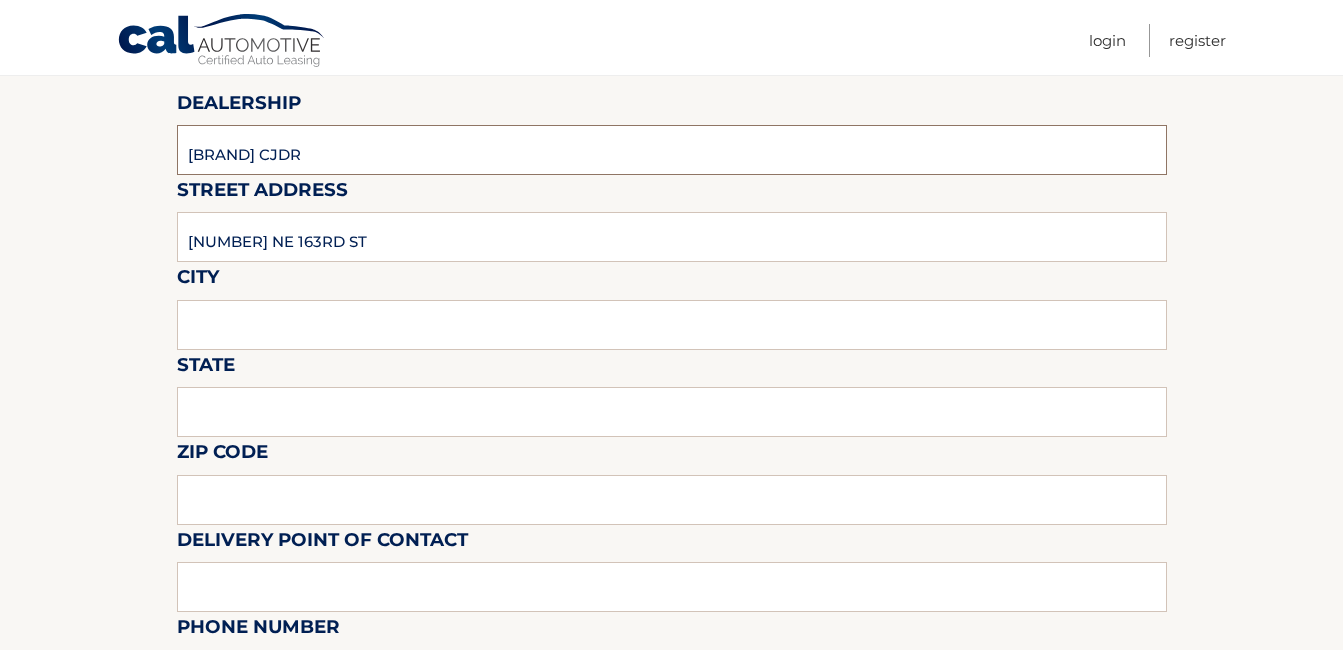 type on "[BRAND] CJDR" 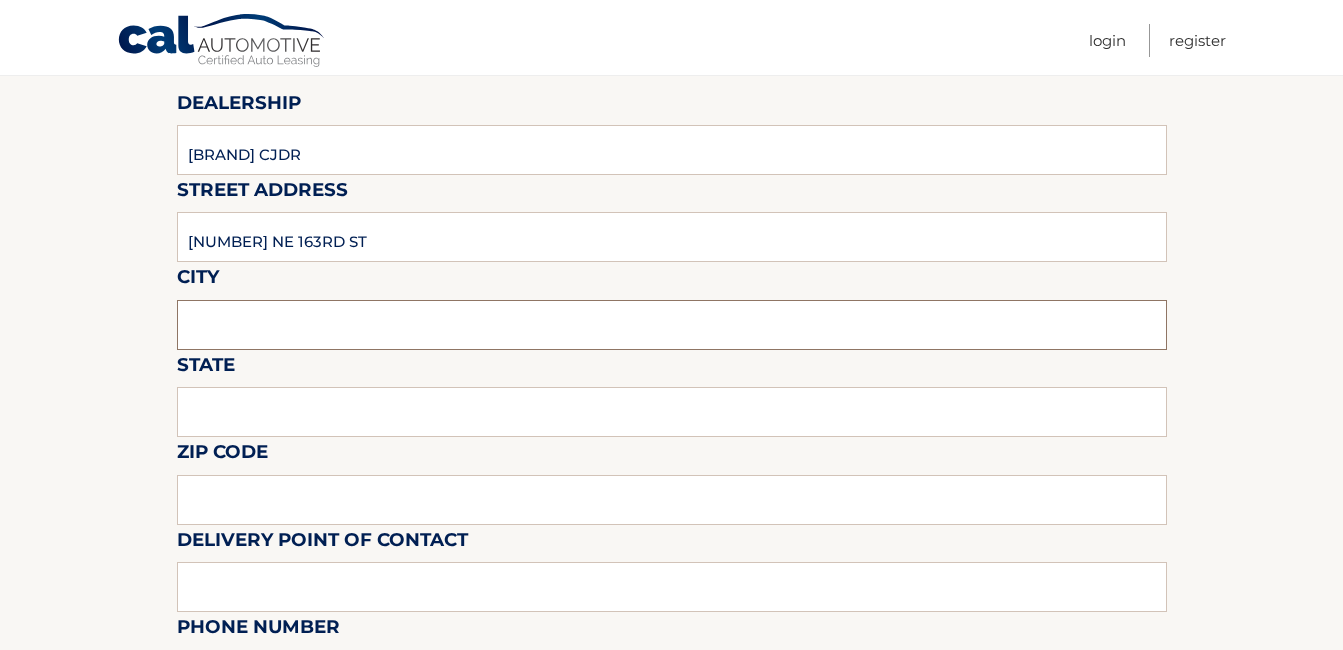 click at bounding box center (672, 325) 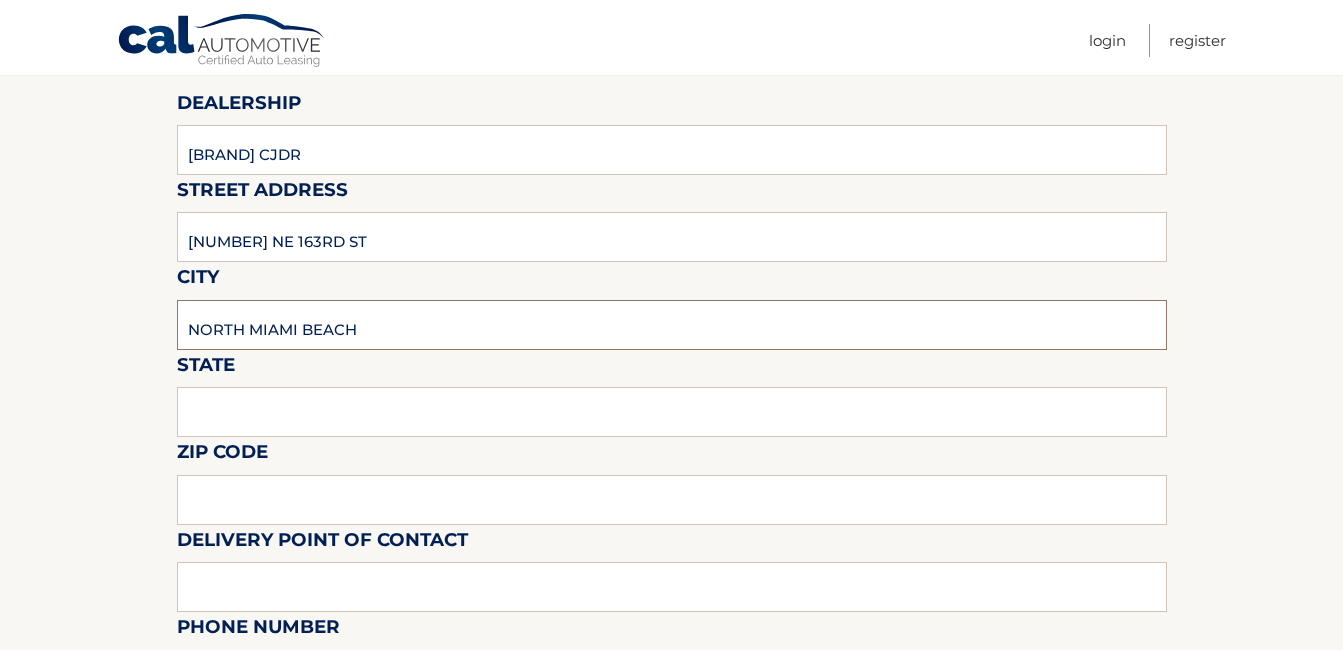 type on "NORTH MIAMI BEACH" 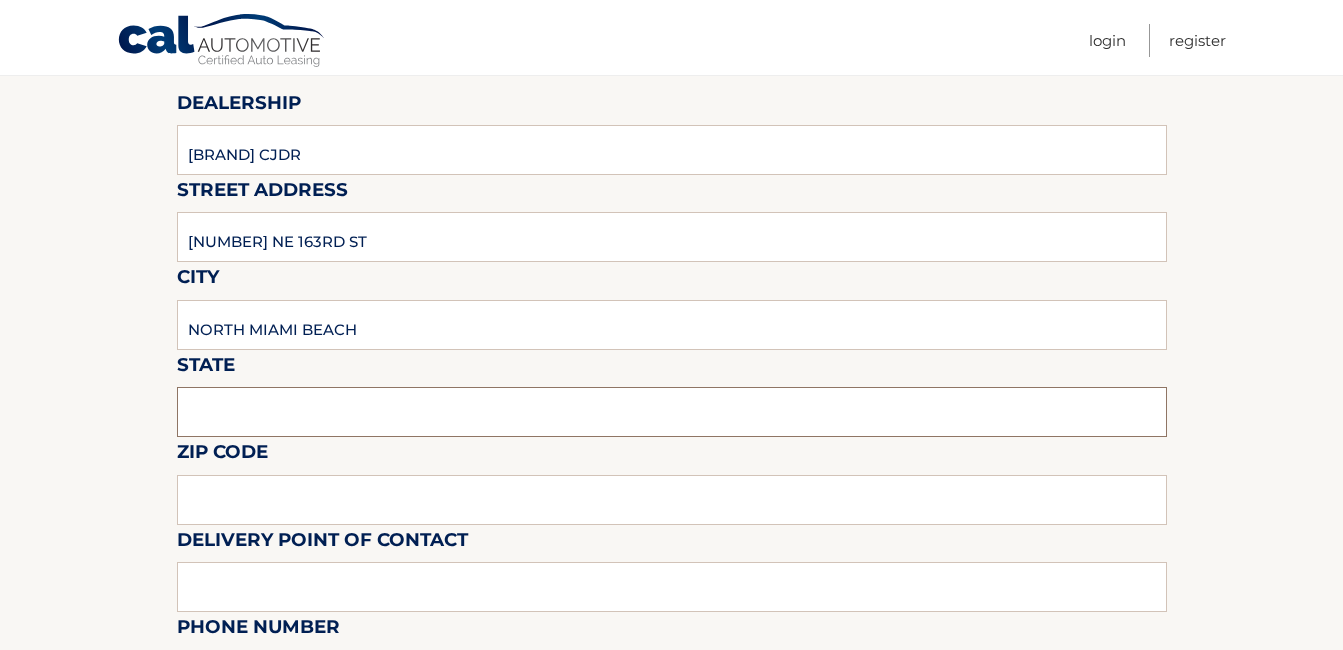 click at bounding box center [672, 412] 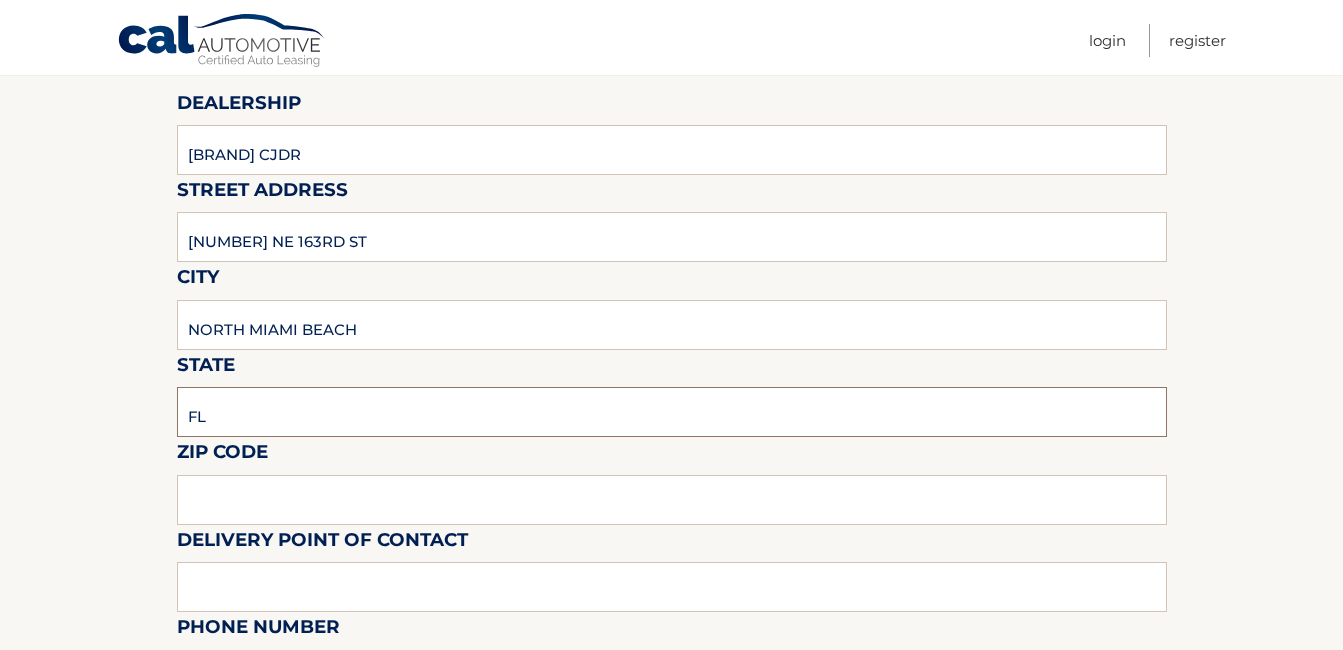 type on "FL" 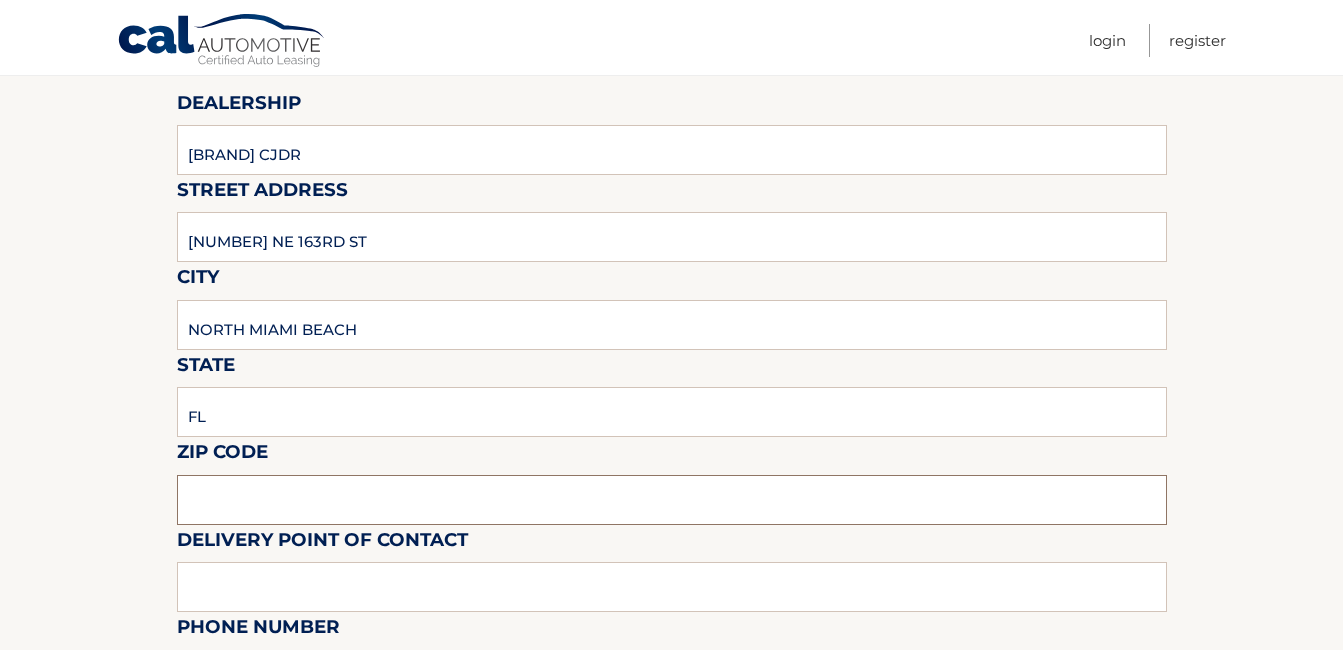 click at bounding box center (672, 500) 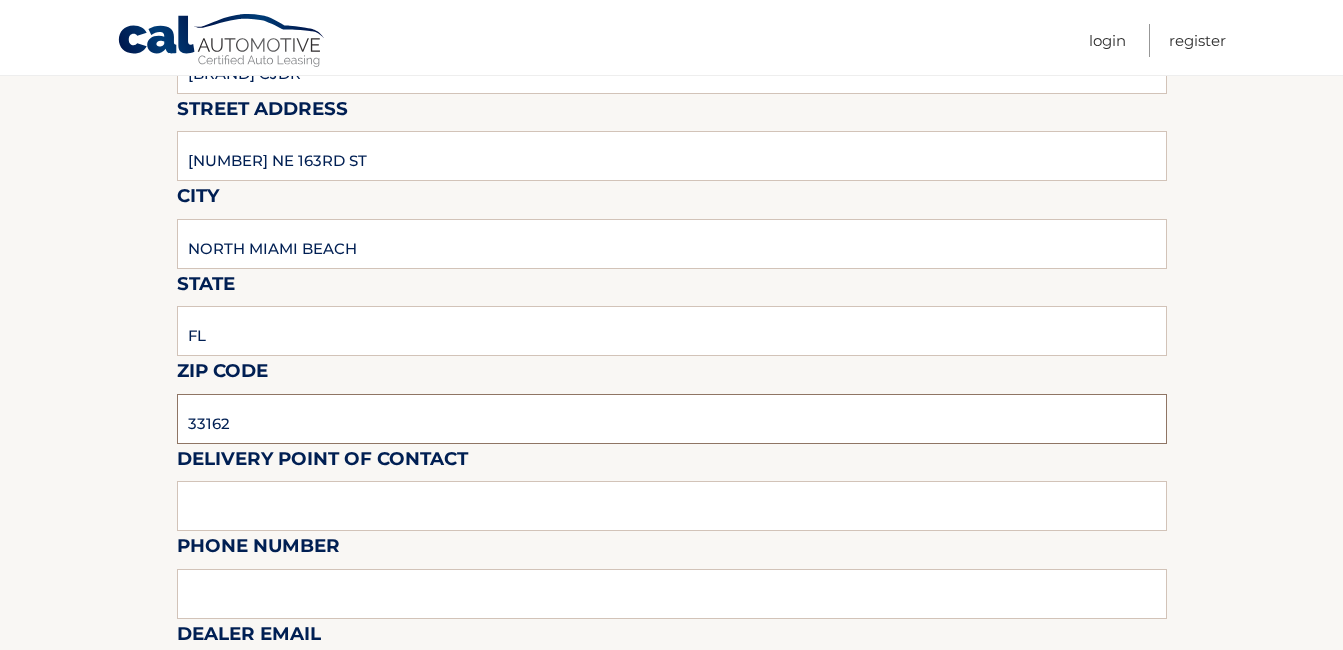 scroll, scrollTop: 500, scrollLeft: 0, axis: vertical 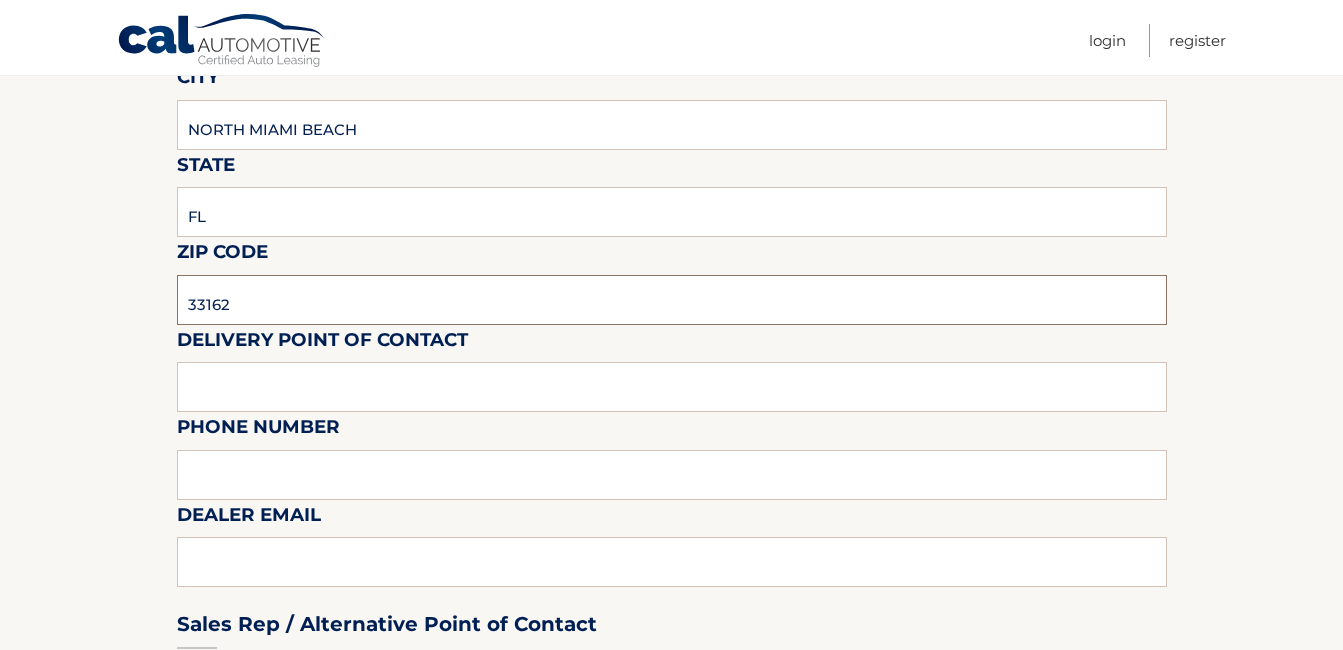 type on "33162" 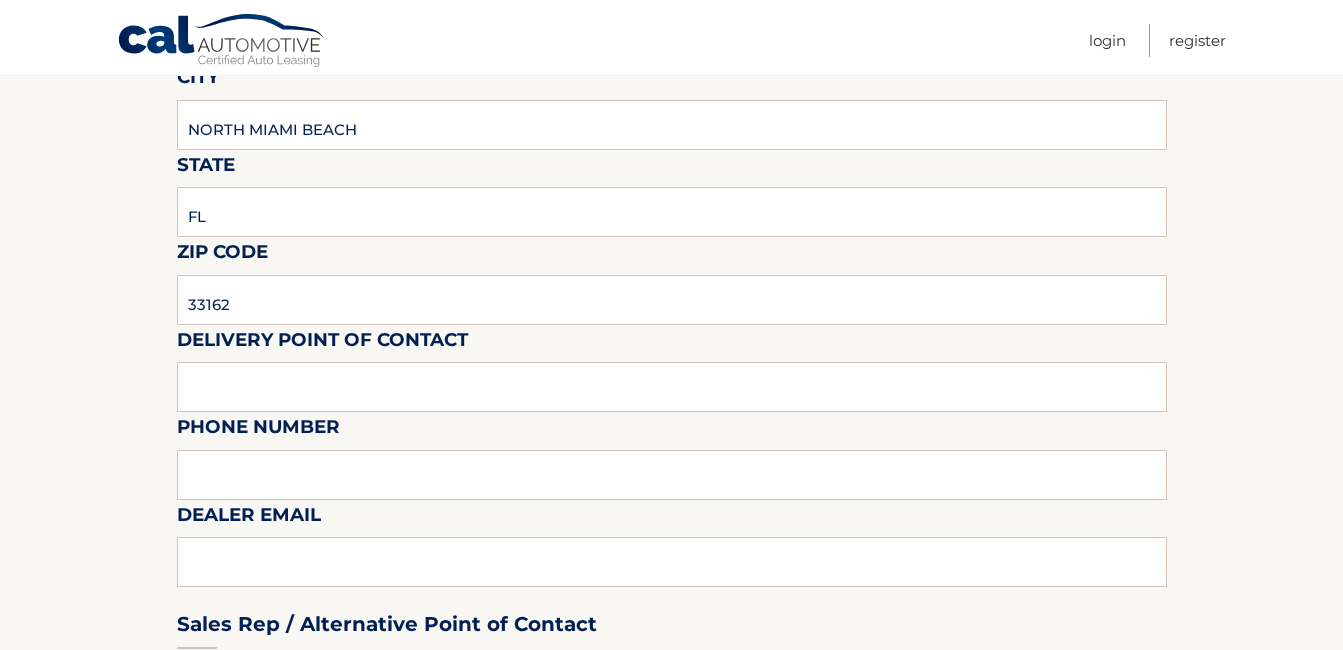 click on "Delivery Point of Contact" at bounding box center [322, 343] 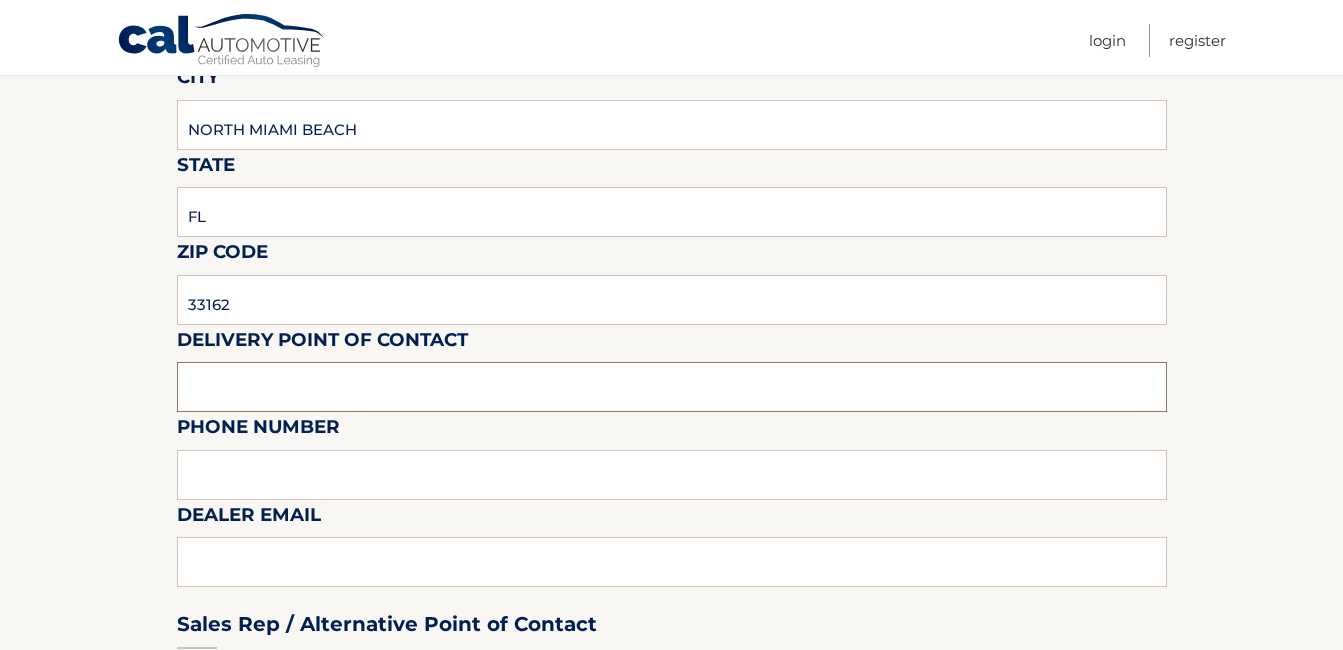 click at bounding box center (672, 387) 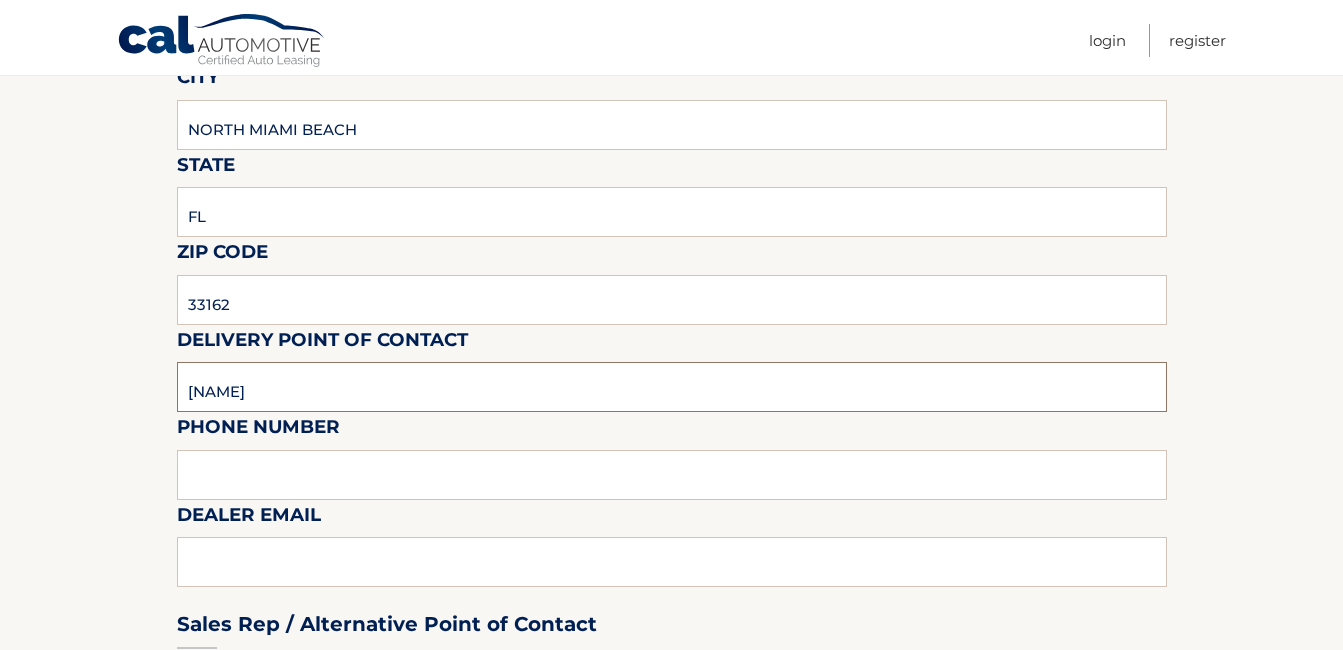 type on "[NAME]" 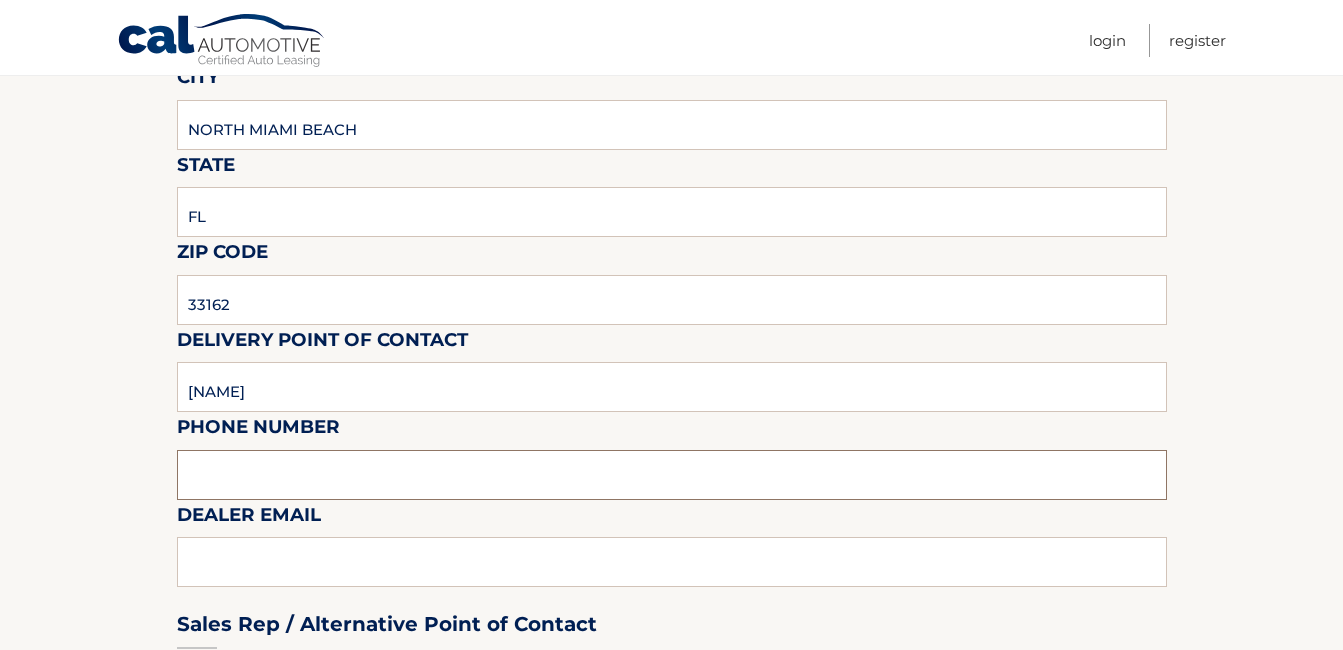 click at bounding box center (672, 475) 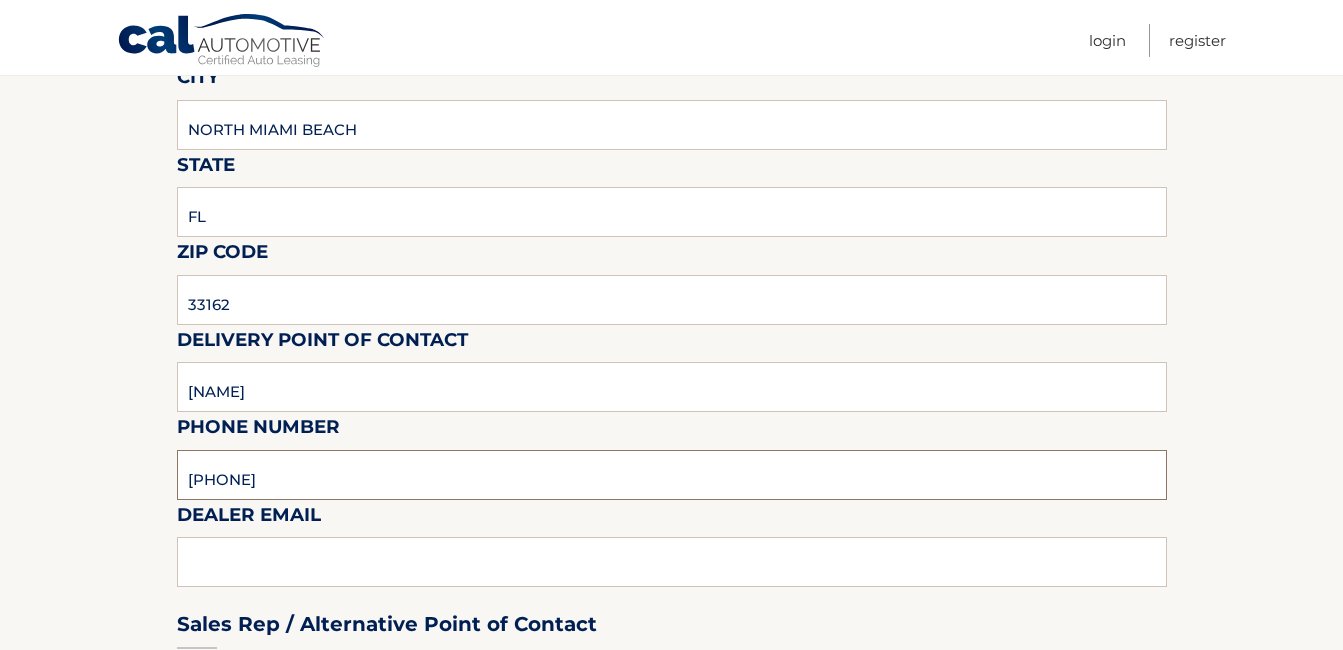 type on "[PHONE]" 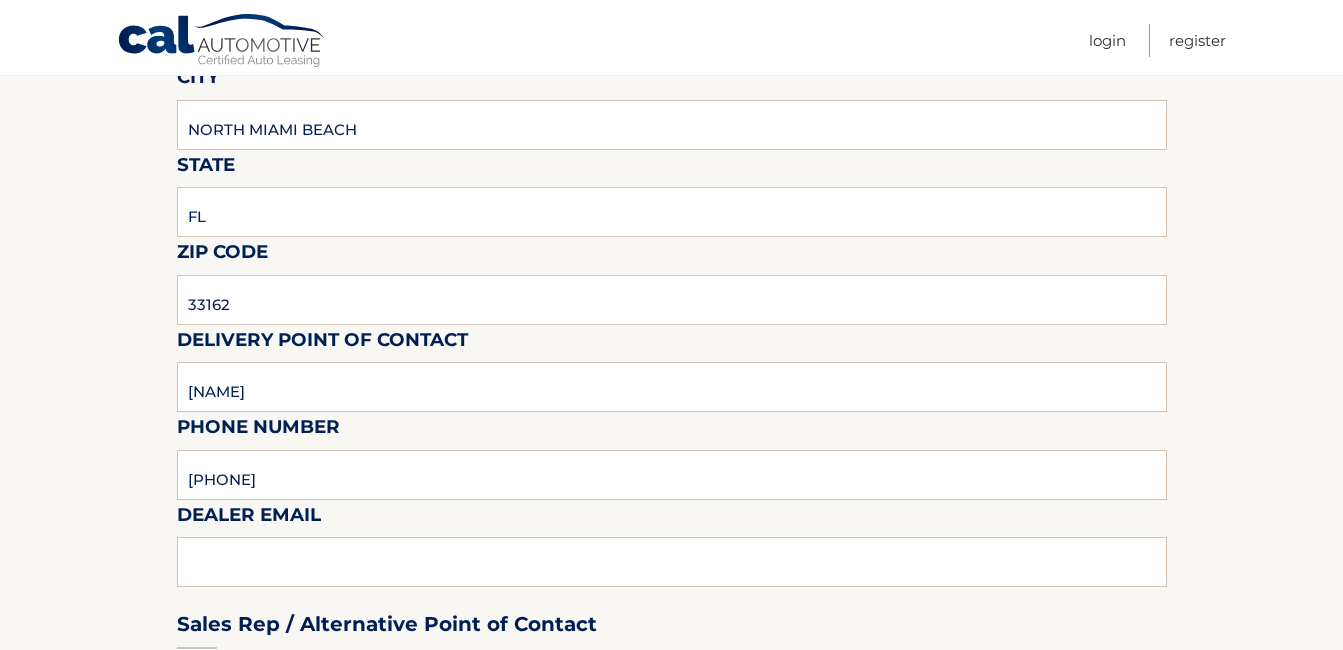 drag, startPoint x: 381, startPoint y: 539, endPoint x: 376, endPoint y: 552, distance: 13.928389 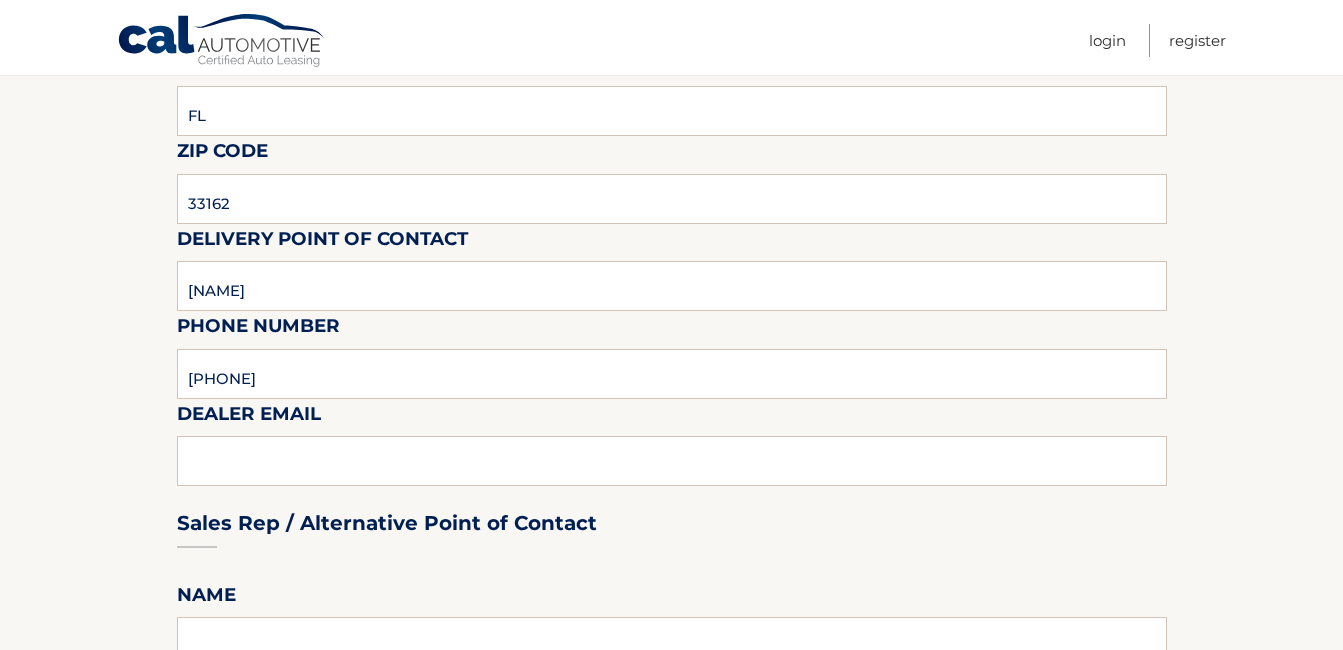 scroll, scrollTop: 900, scrollLeft: 0, axis: vertical 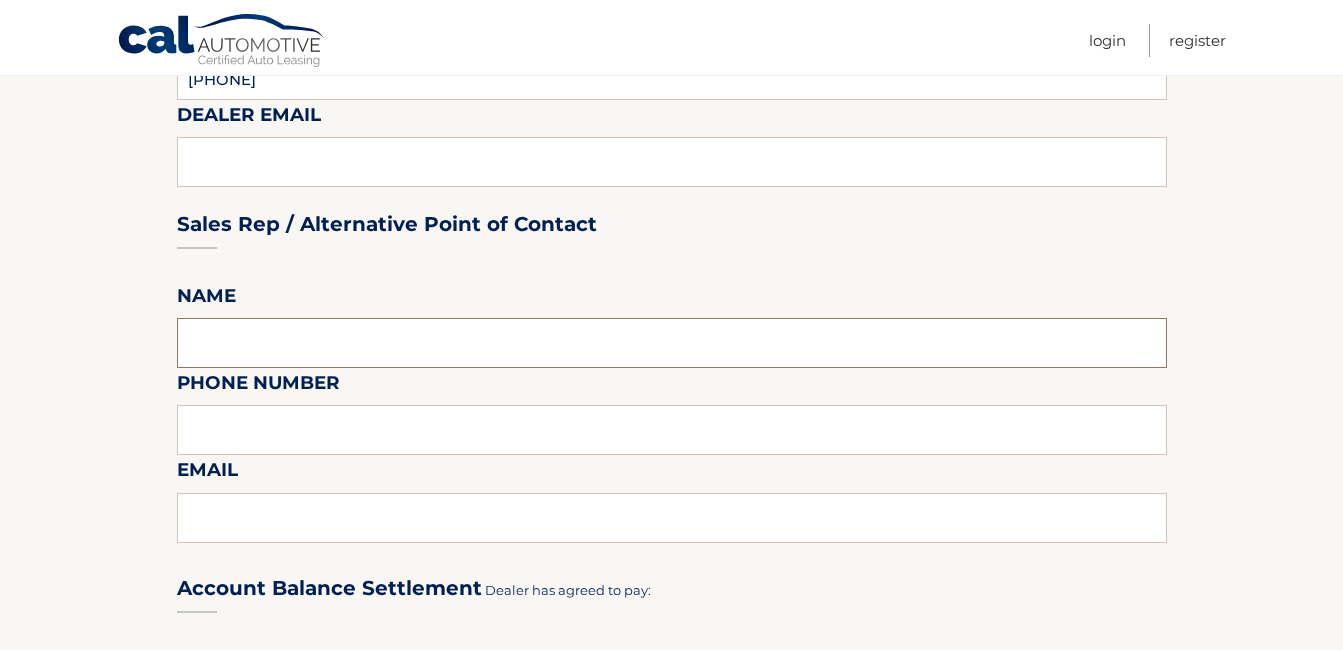 click at bounding box center (672, 343) 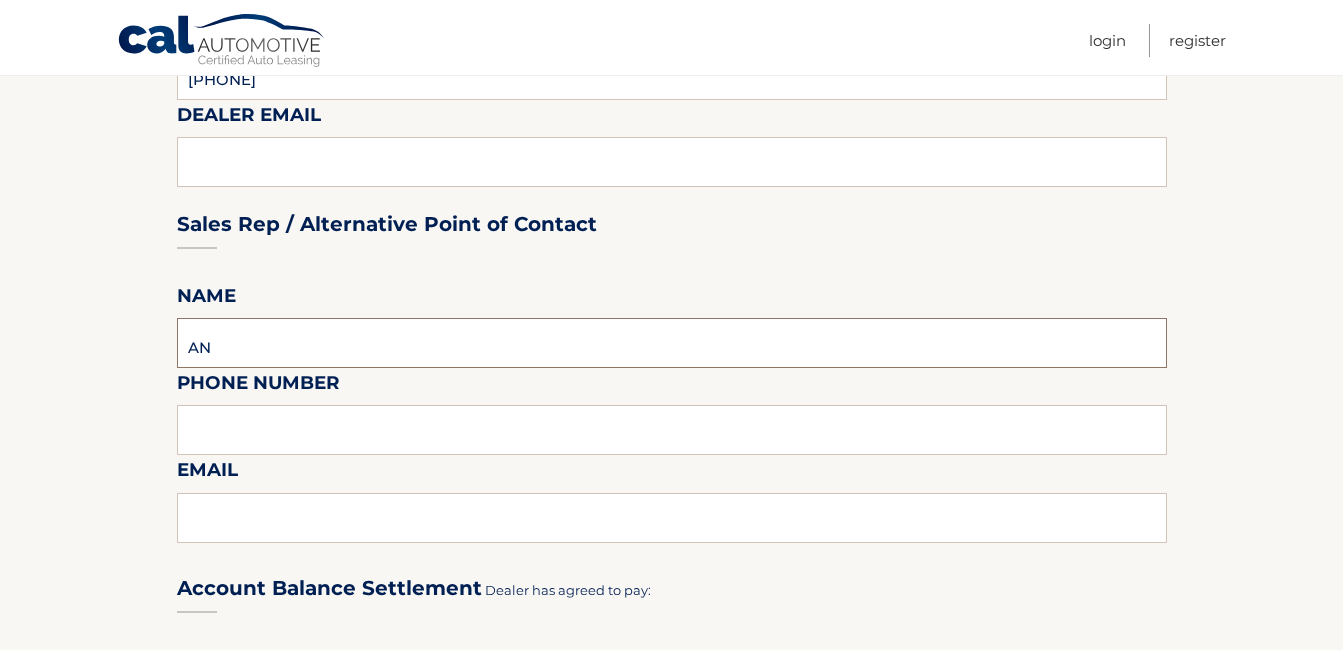 type on "A" 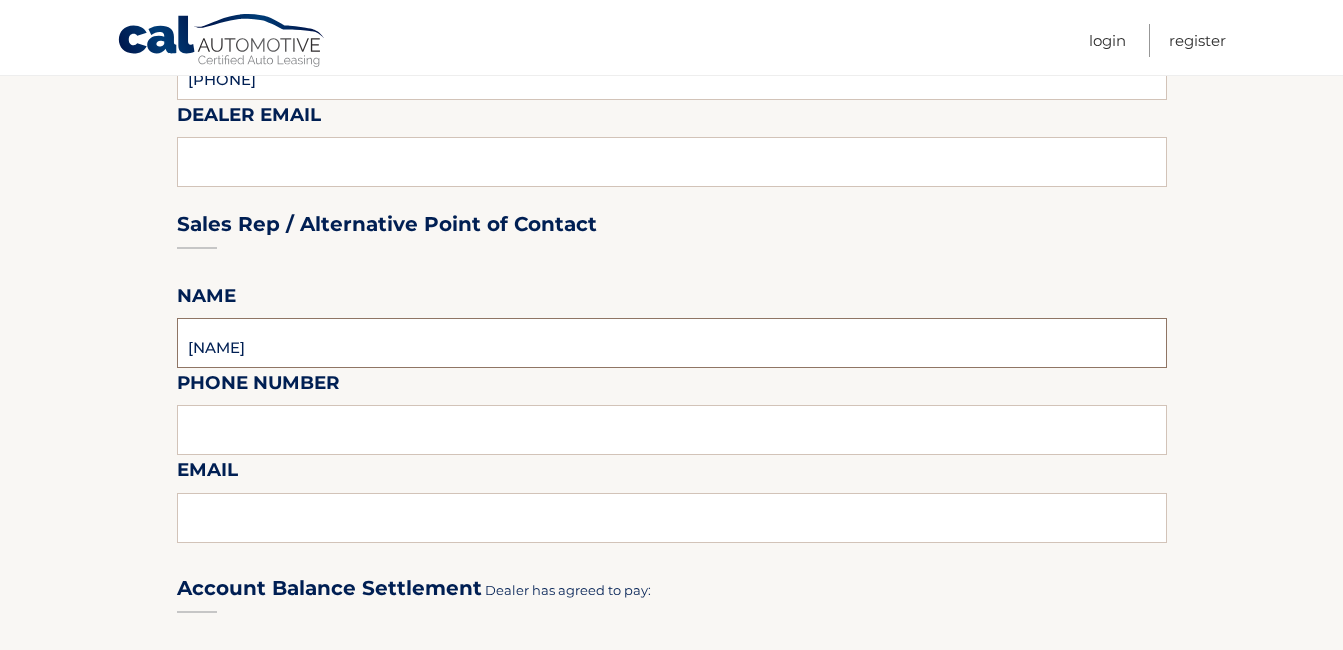 type on "[NAME]" 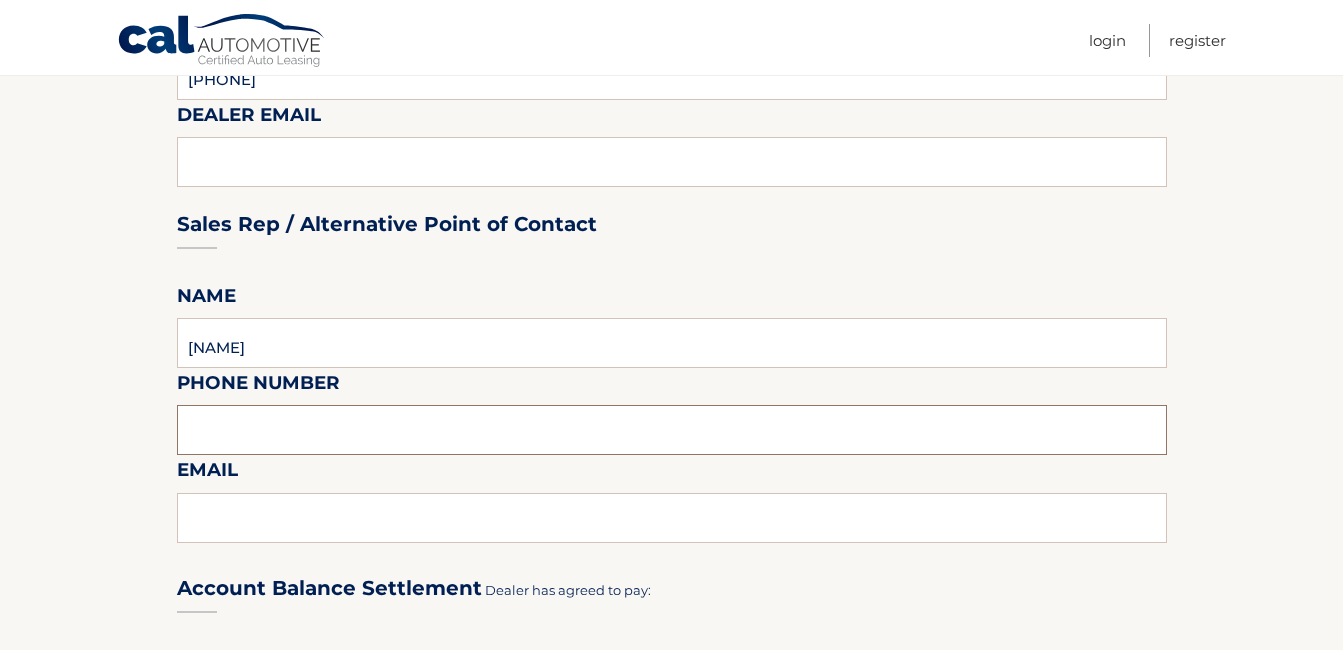 click at bounding box center [672, 430] 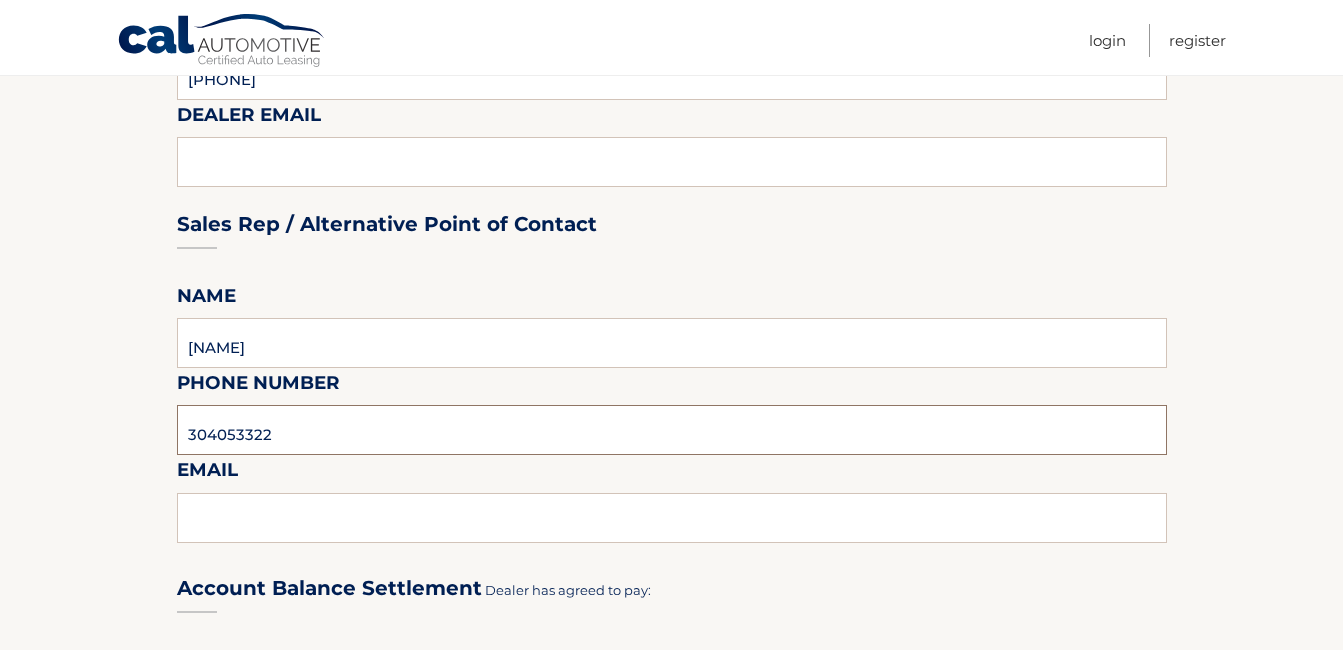 type on "304053322" 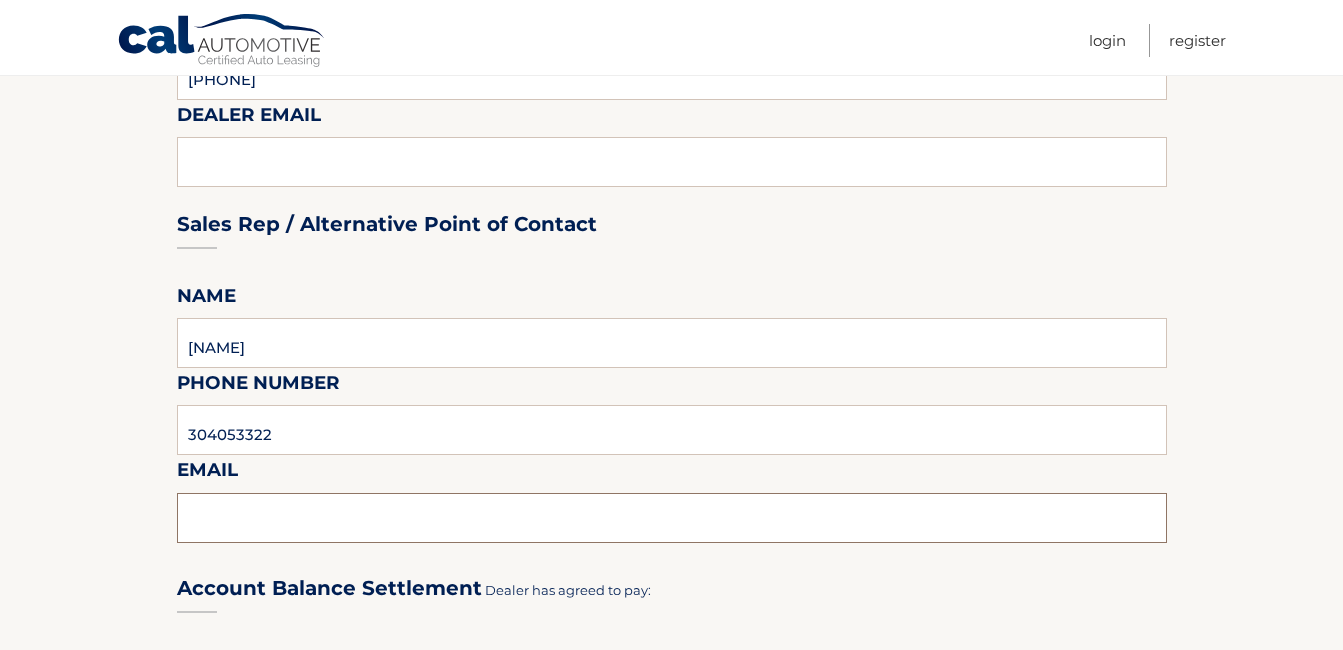 click at bounding box center (672, 518) 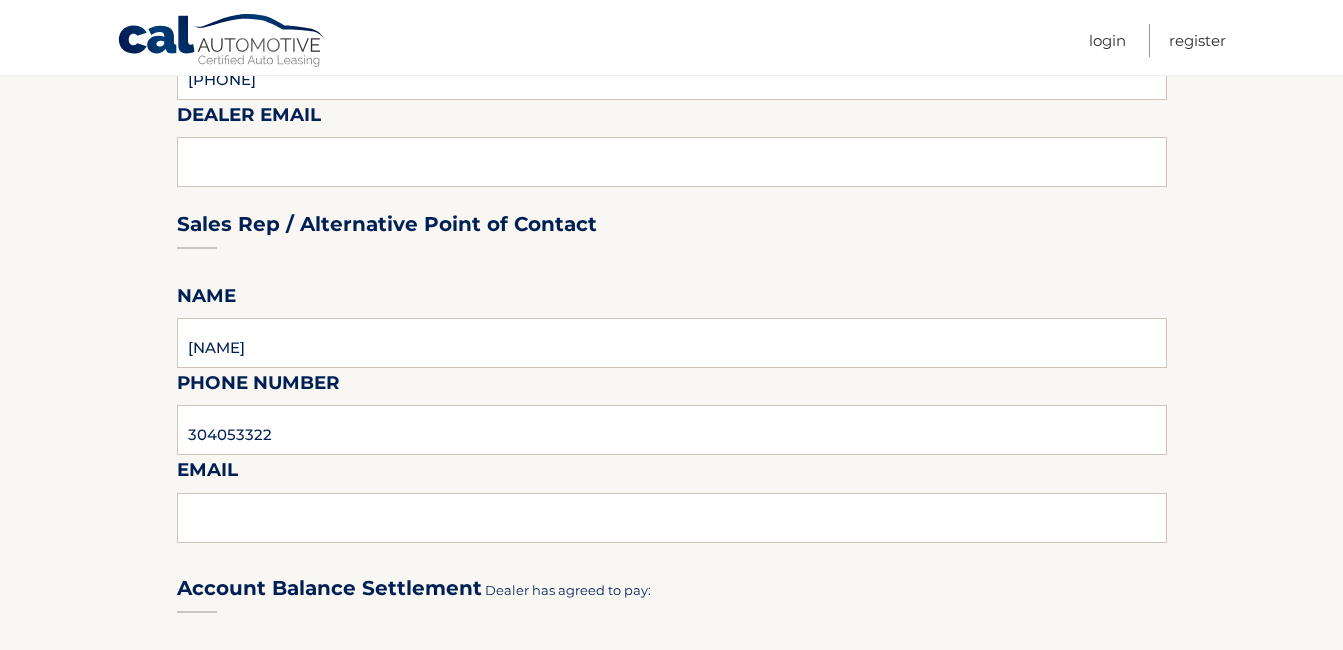 click on "Sales Rep / Alternative Point of Contact" at bounding box center [672, 186] 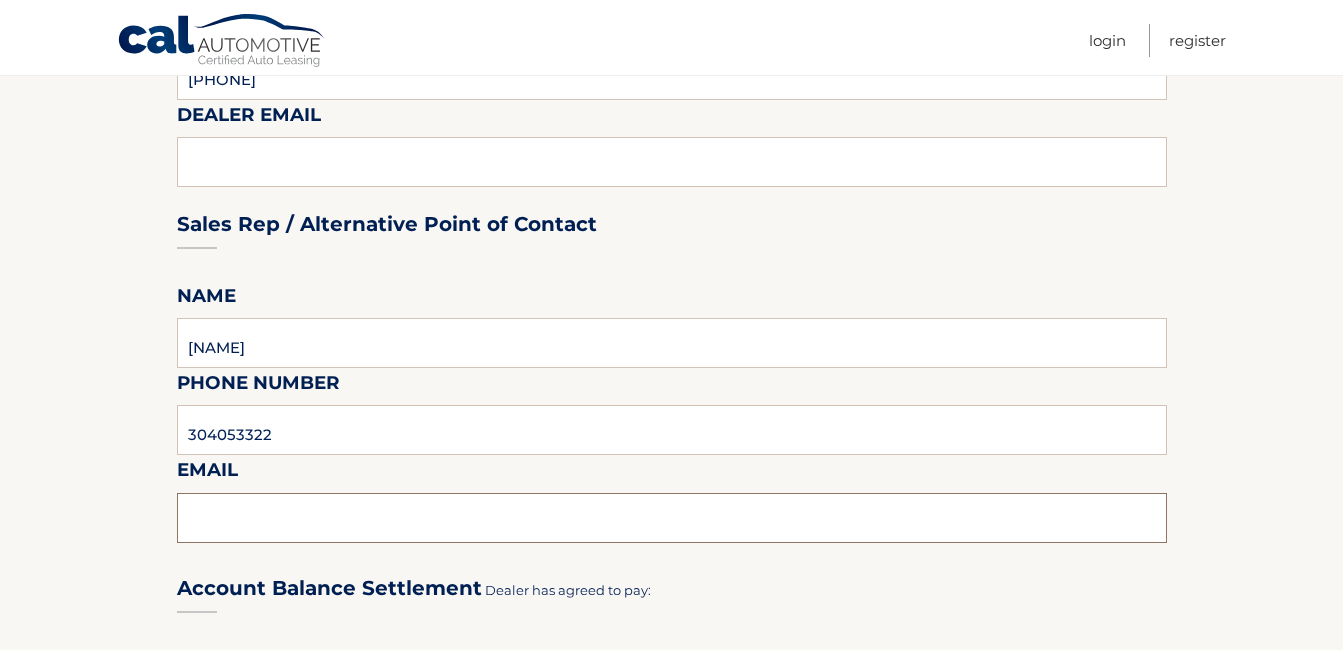 click at bounding box center [672, 518] 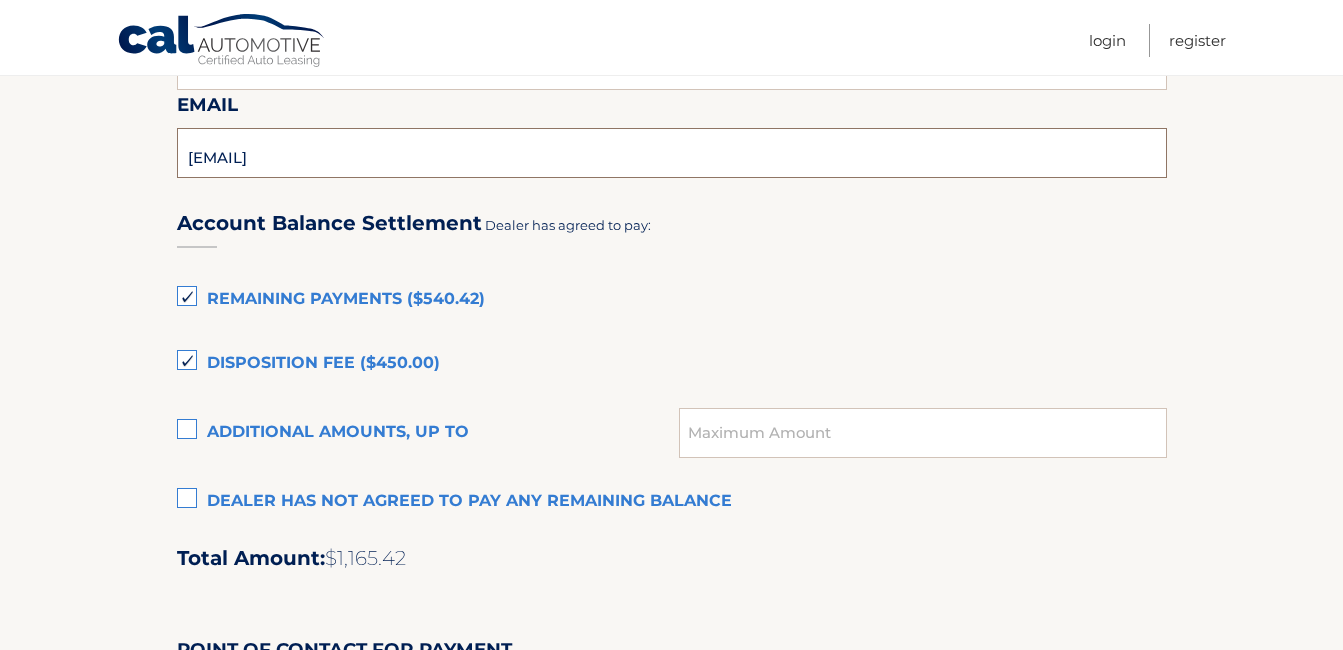 scroll, scrollTop: 1300, scrollLeft: 0, axis: vertical 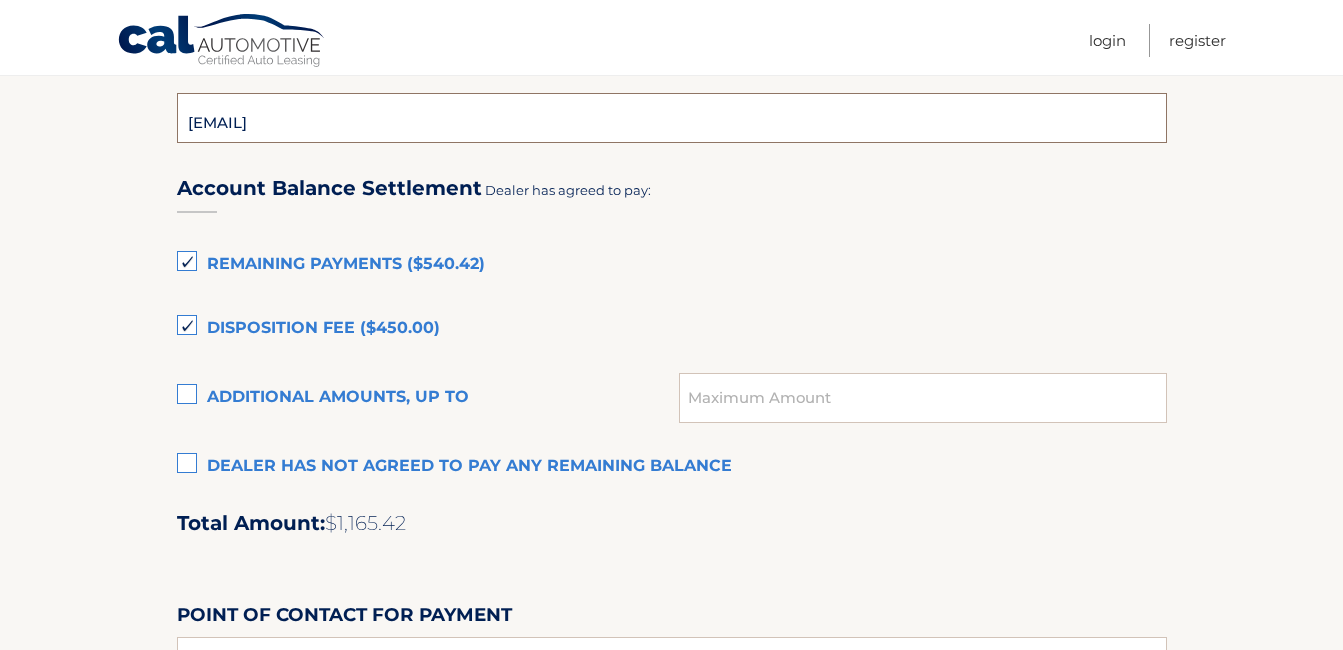 type on "[EMAIL]" 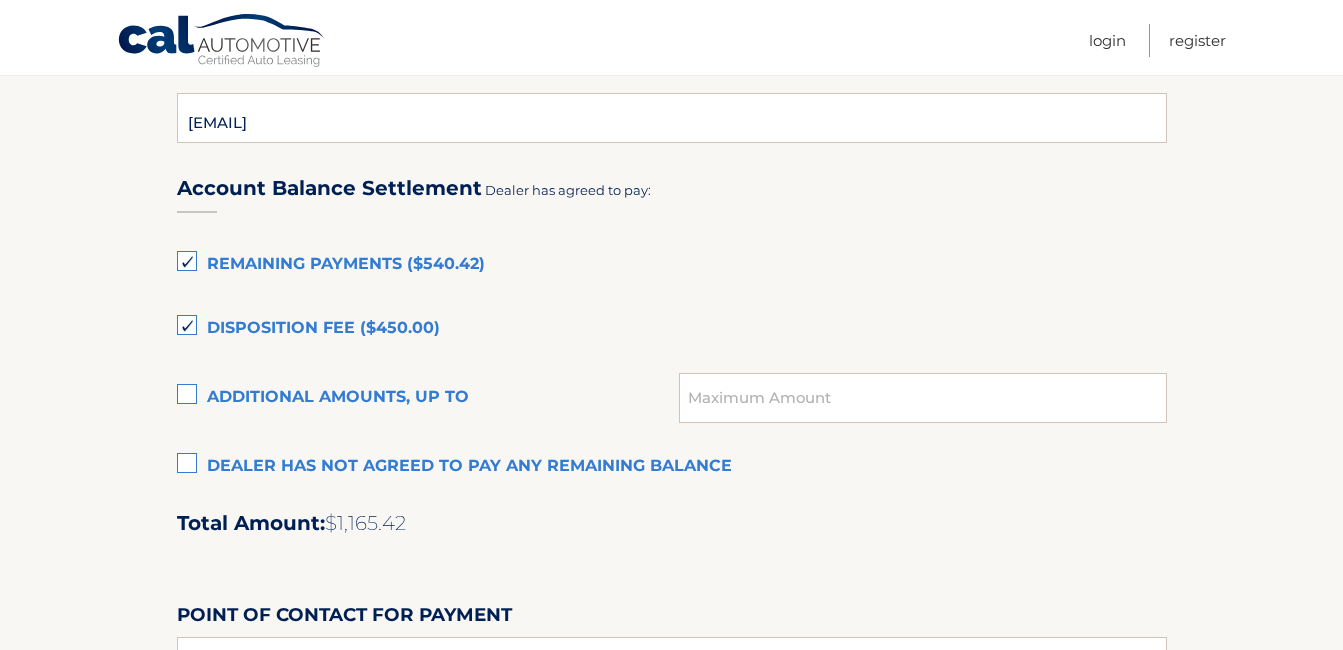 click on "Dealer has not agreed to pay any remaining balance" at bounding box center [672, 467] 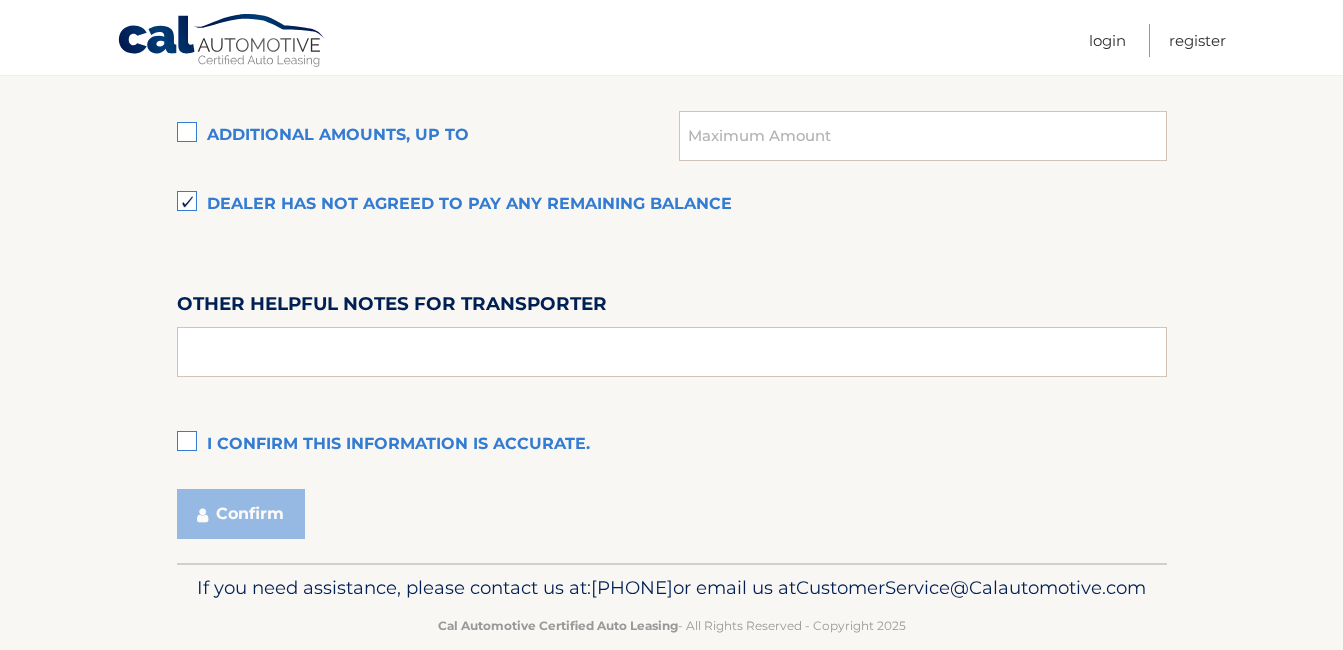 scroll, scrollTop: 1627, scrollLeft: 0, axis: vertical 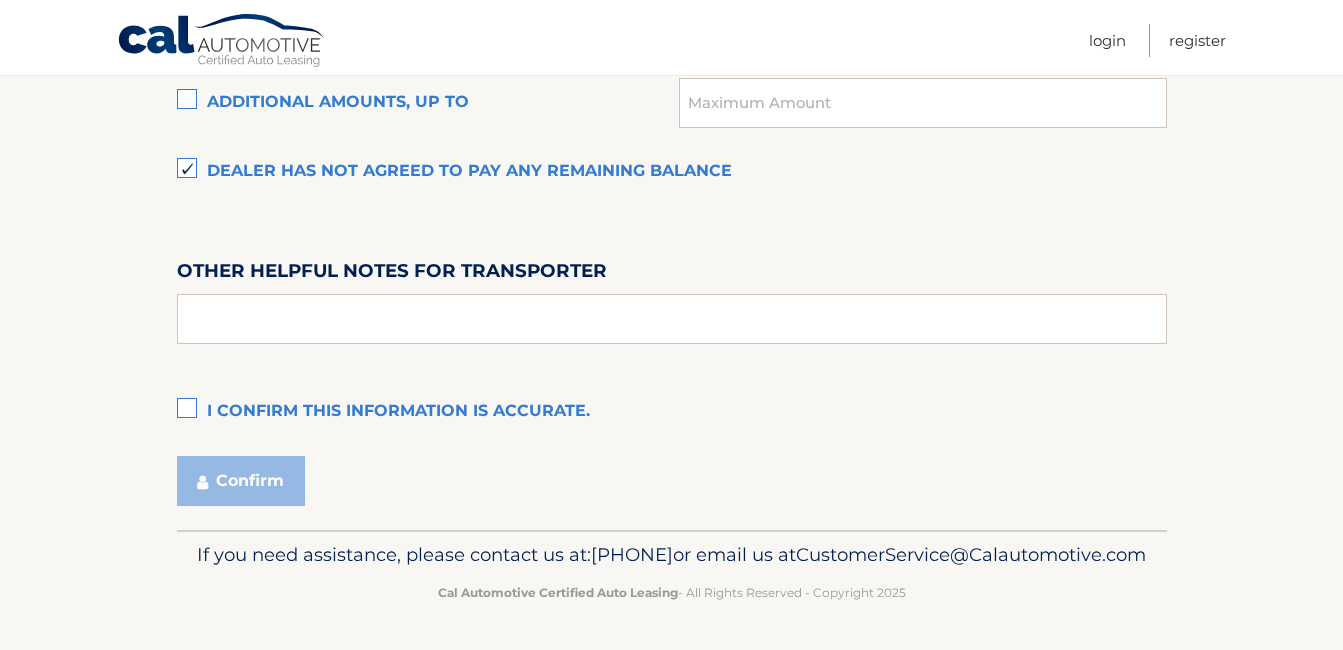 click on "I confirm this information is accurate." at bounding box center (672, 412) 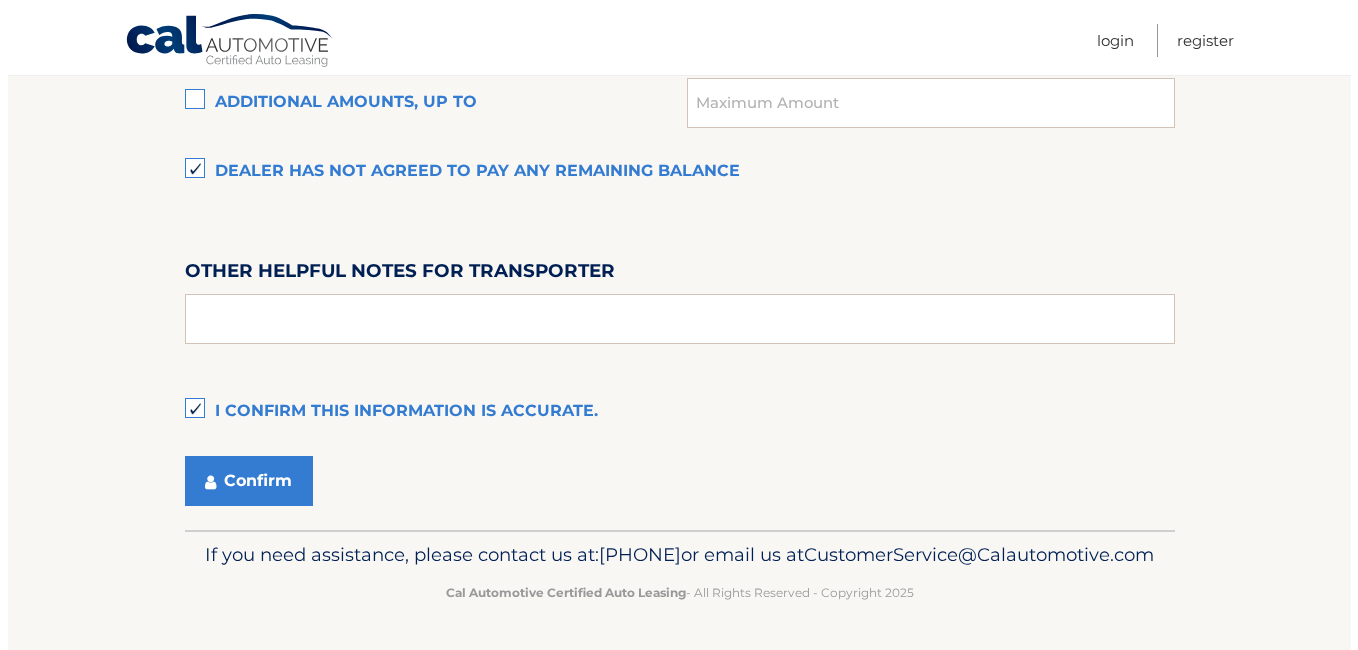 scroll, scrollTop: 1627, scrollLeft: 0, axis: vertical 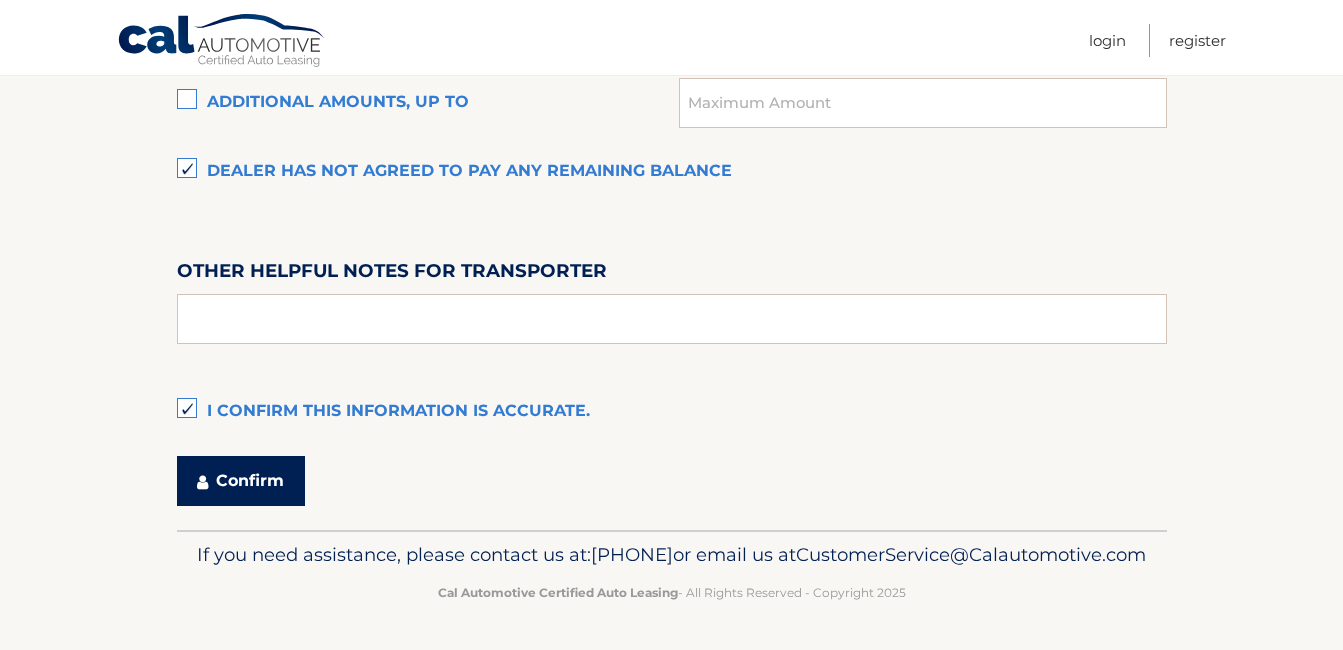 click on "Confirm" at bounding box center (241, 481) 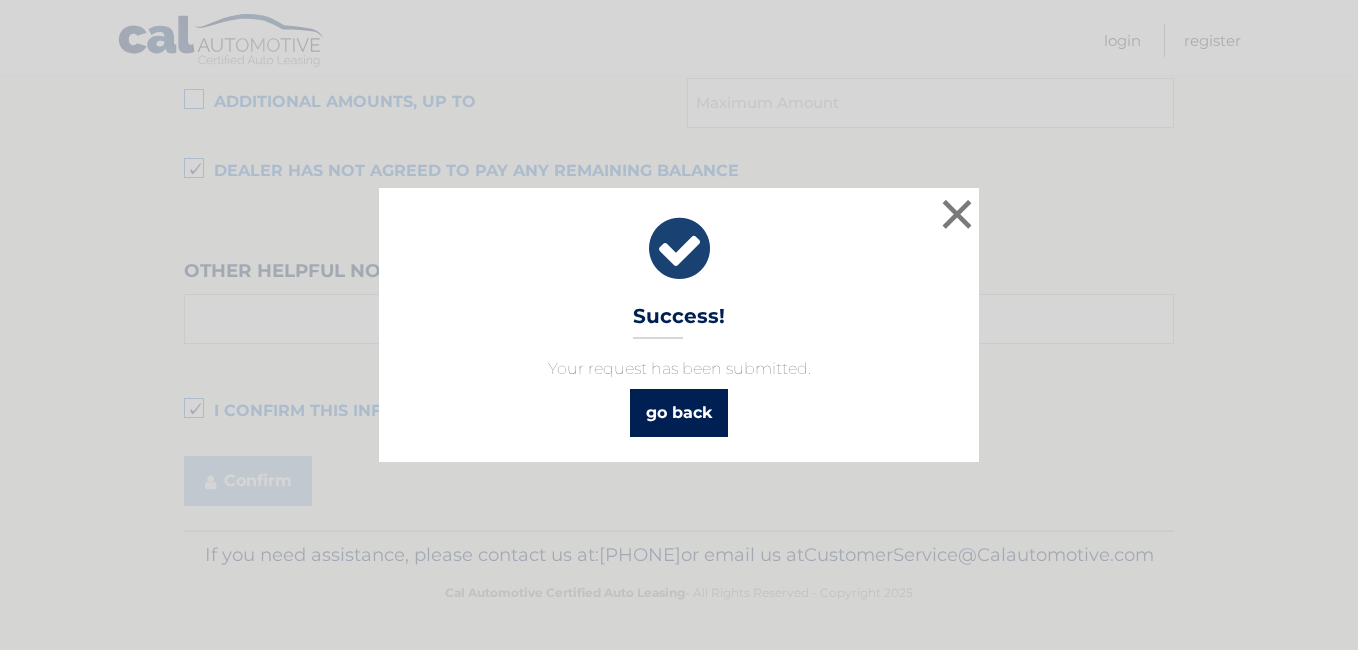 click on "go back" at bounding box center [679, 413] 